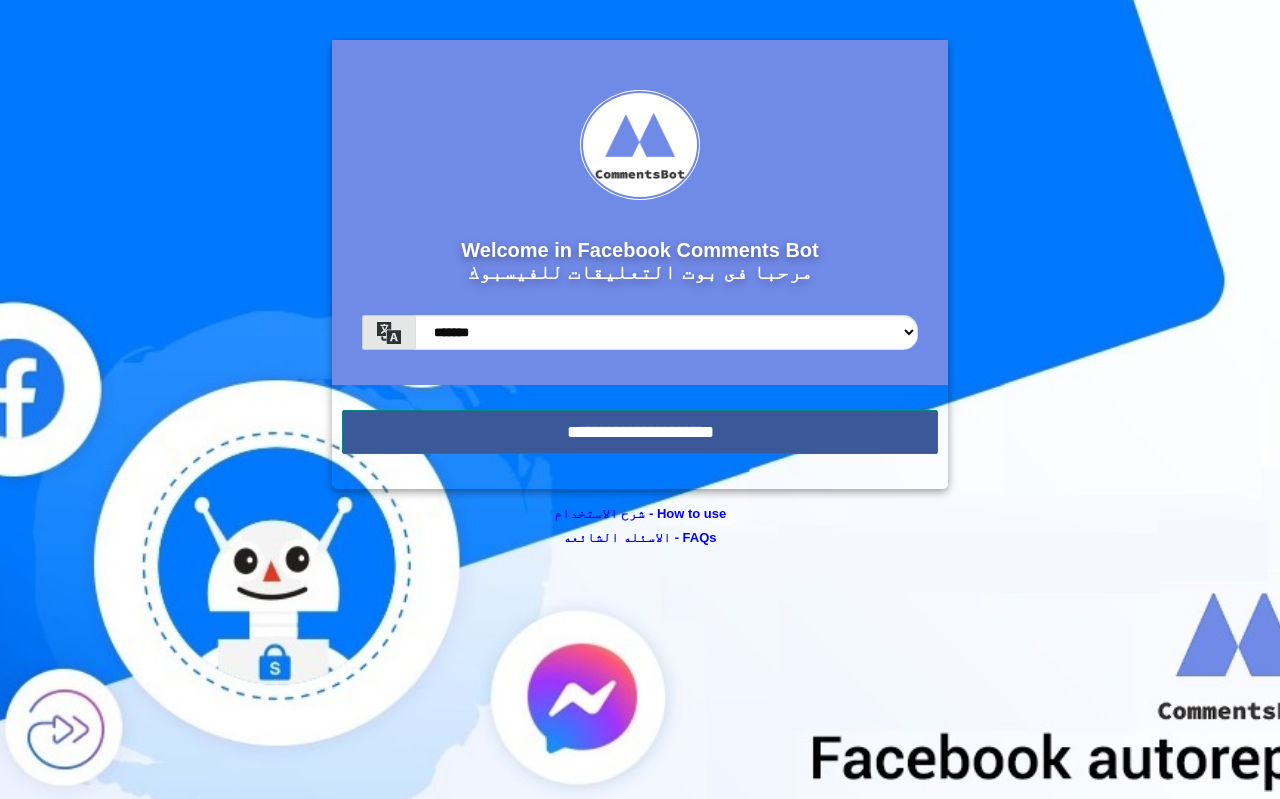 scroll, scrollTop: 0, scrollLeft: 0, axis: both 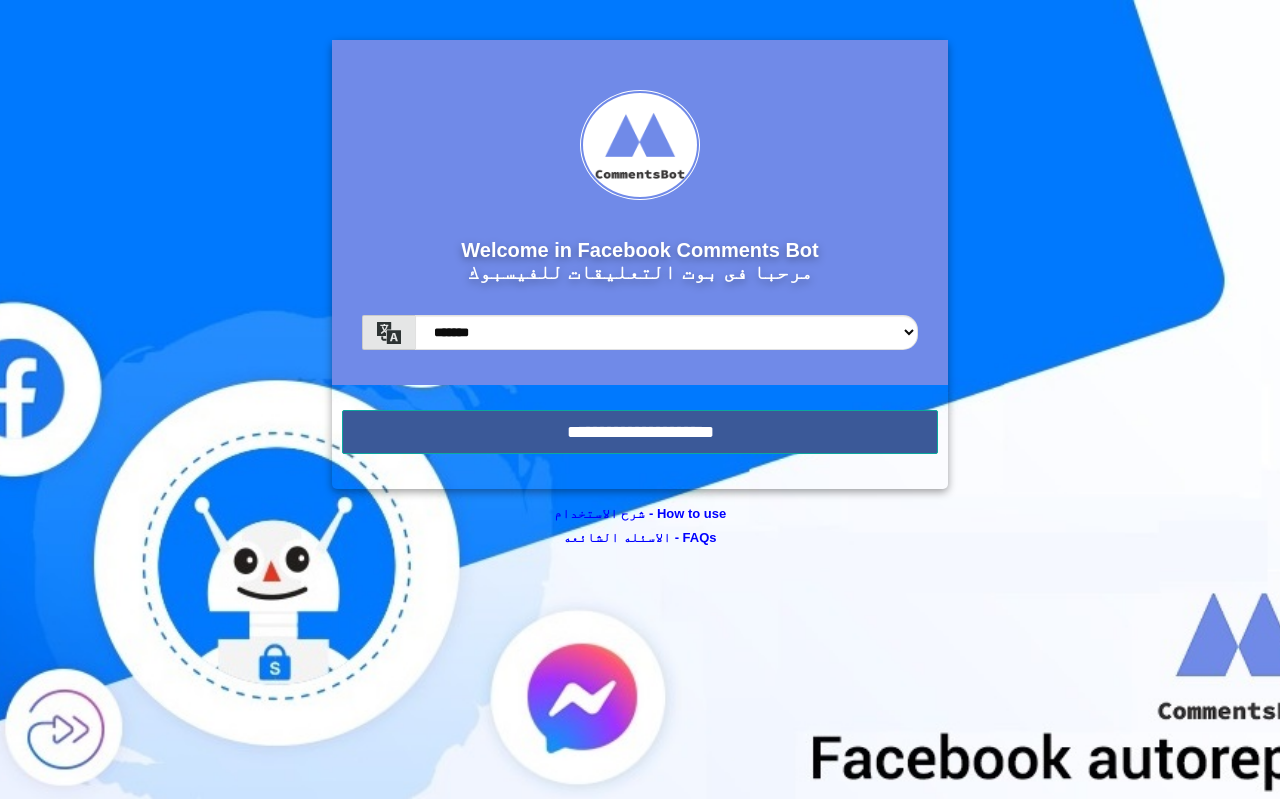 click on "Welcome in Facebook Comments Bot
مرحبا فى بوت التعليقات للفيسبوك
*******
*******
*****" at bounding box center [640, 264] 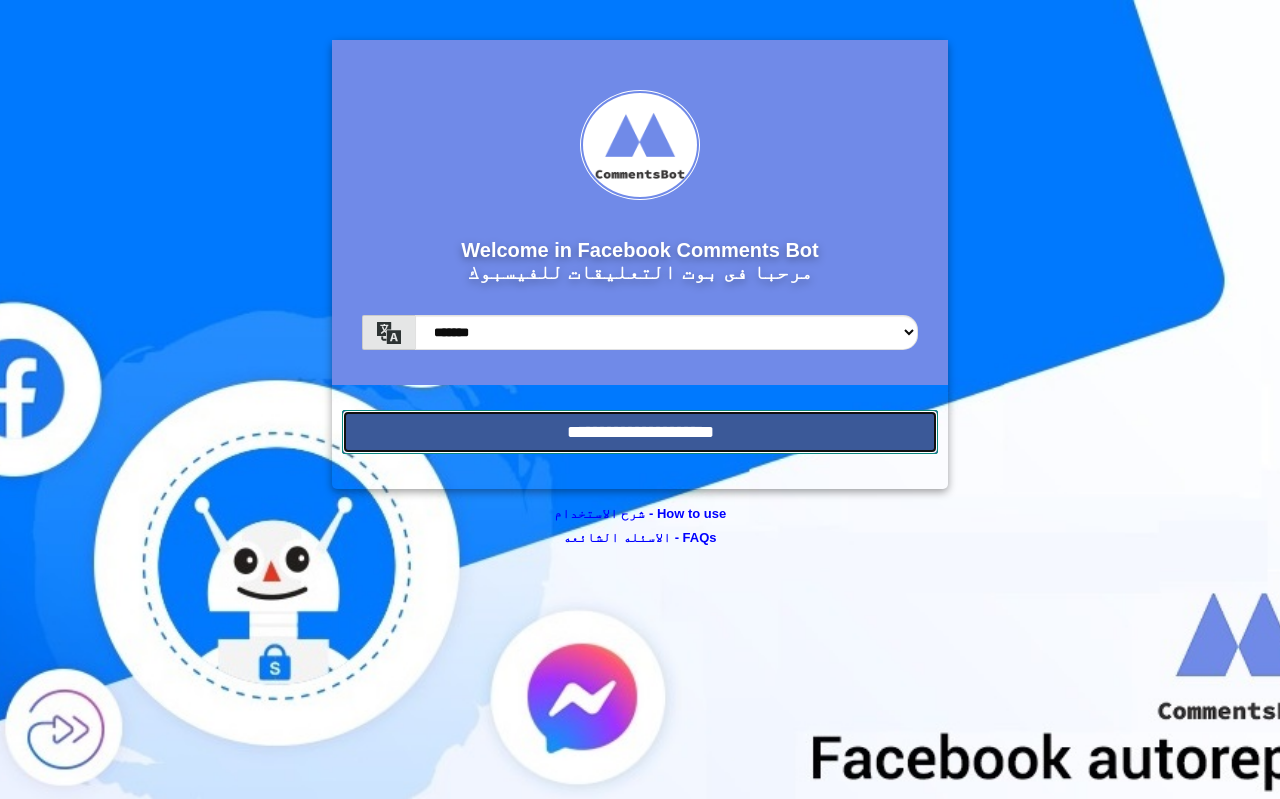 click on "**********" at bounding box center [640, 432] 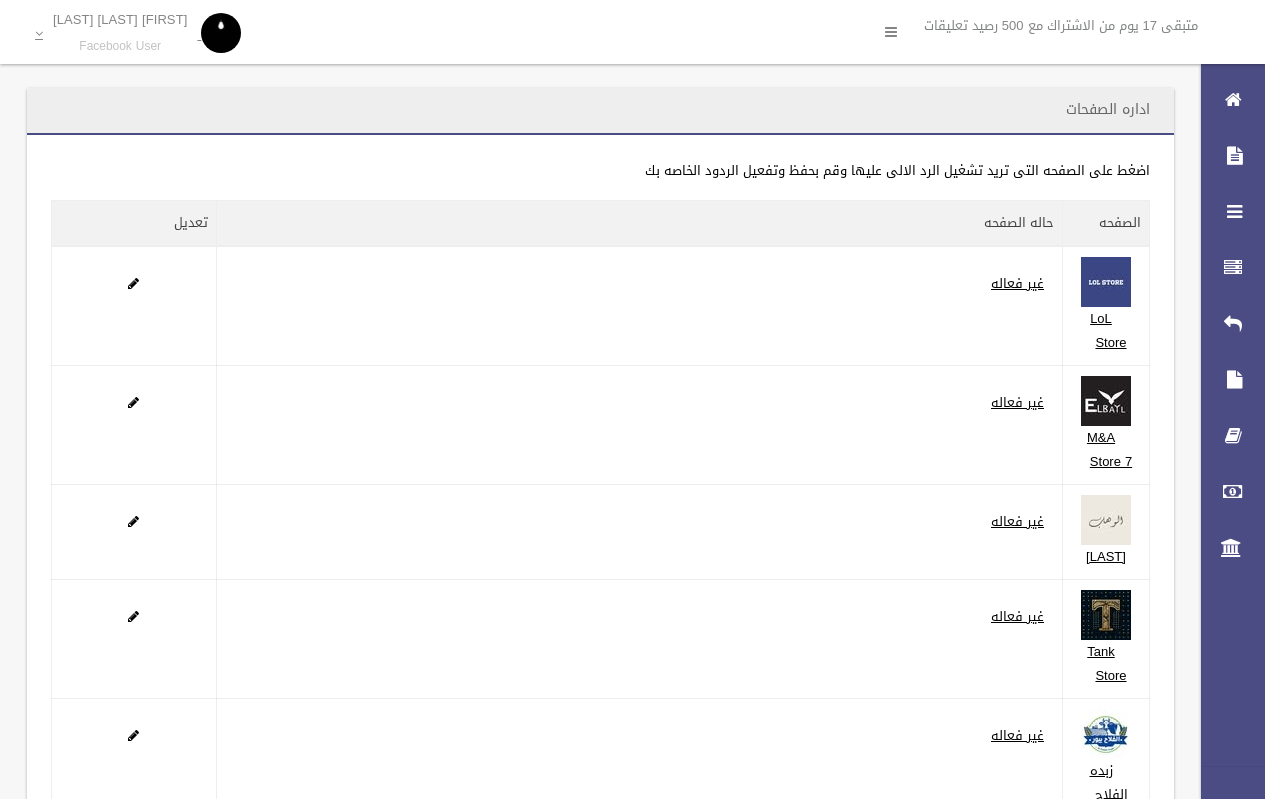 scroll, scrollTop: 0, scrollLeft: 0, axis: both 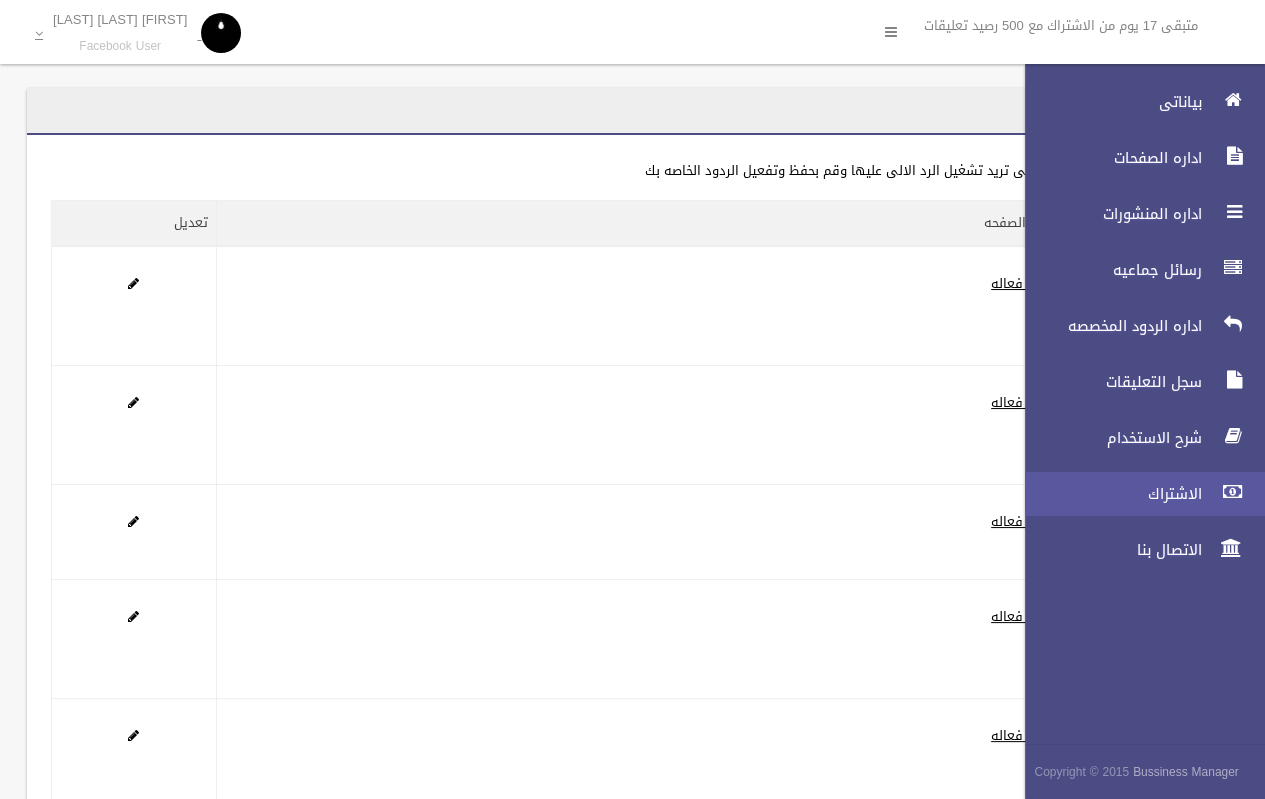 click on "الاشتراك" at bounding box center [1108, 494] 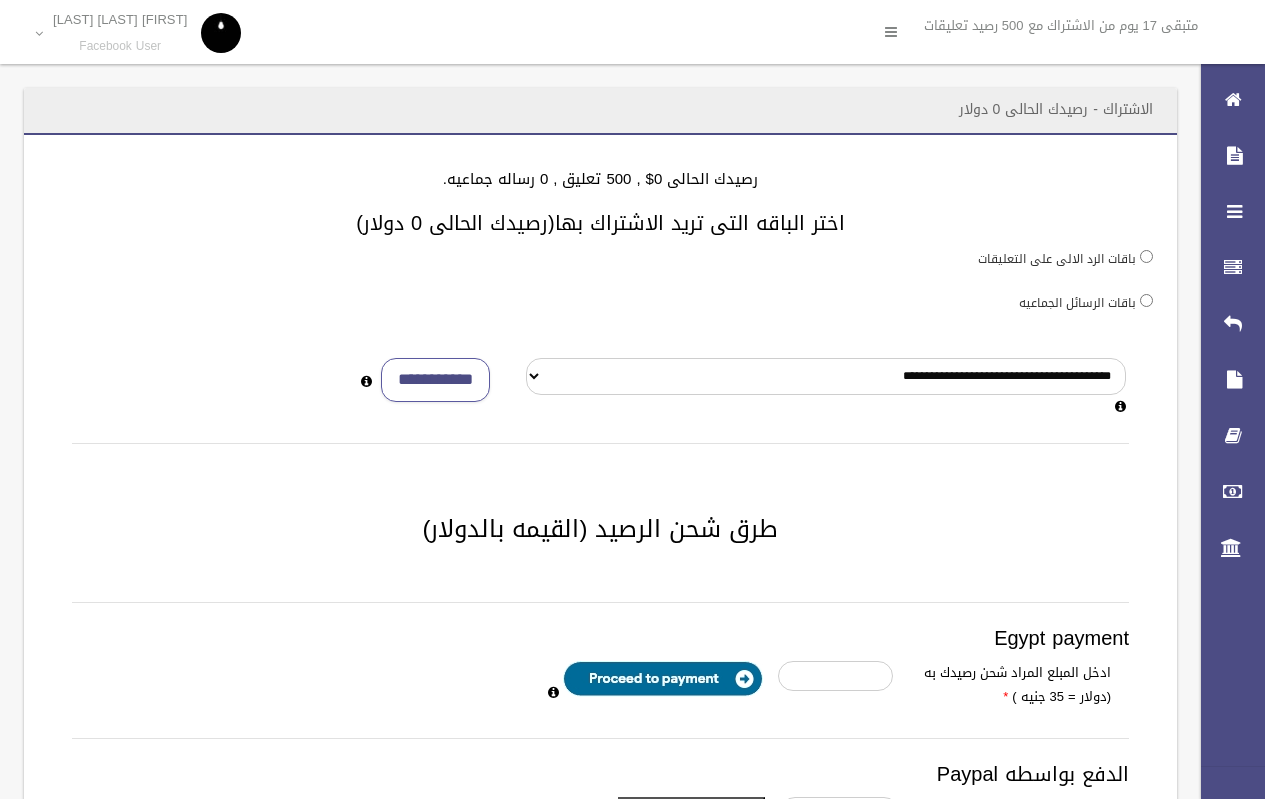 scroll, scrollTop: 0, scrollLeft: 0, axis: both 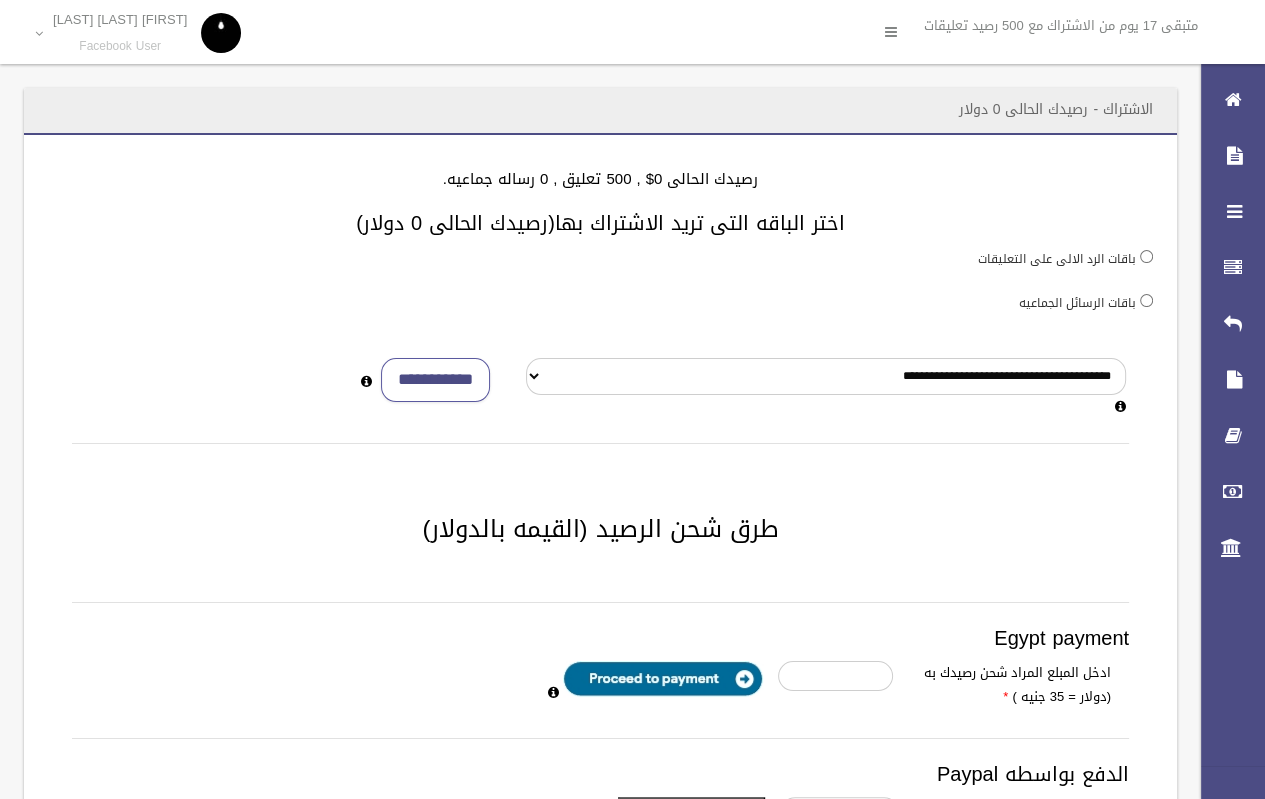 click on "**********" at bounding box center [600, 638] 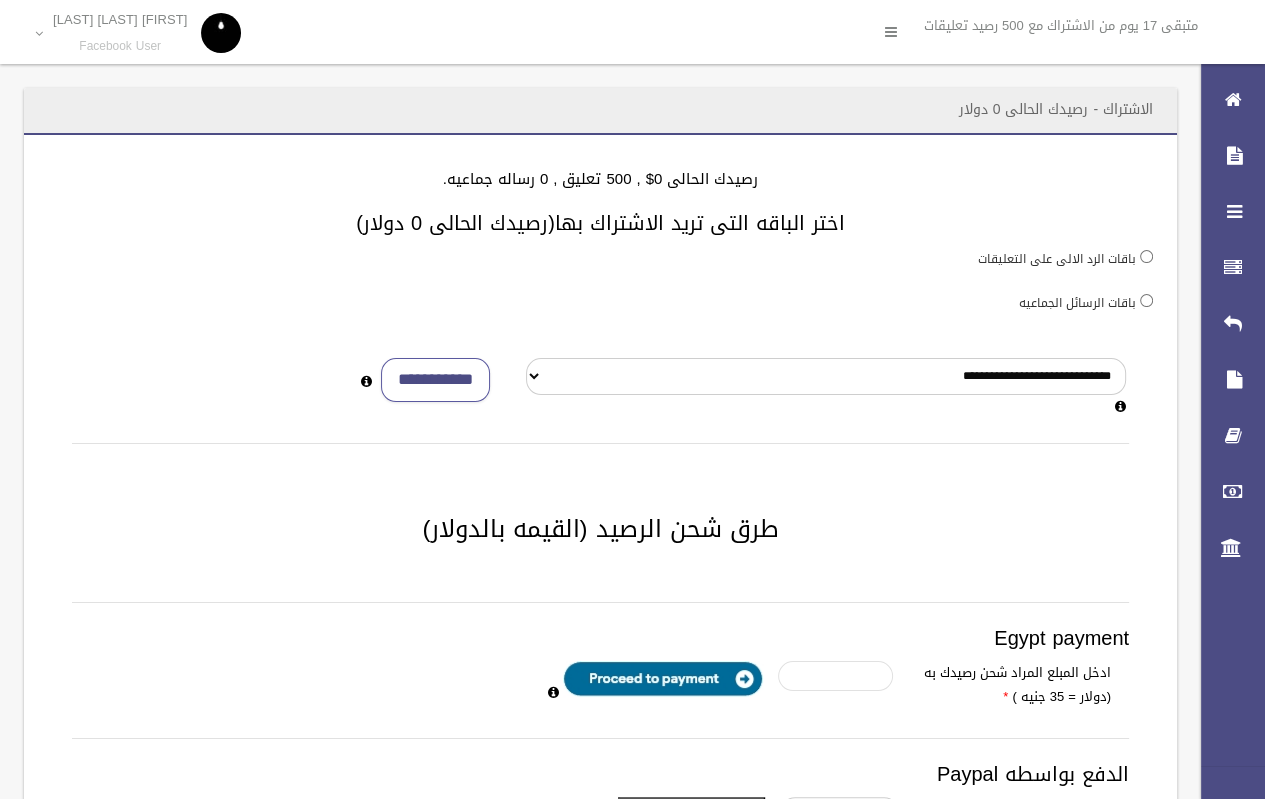click at bounding box center [835, 676] 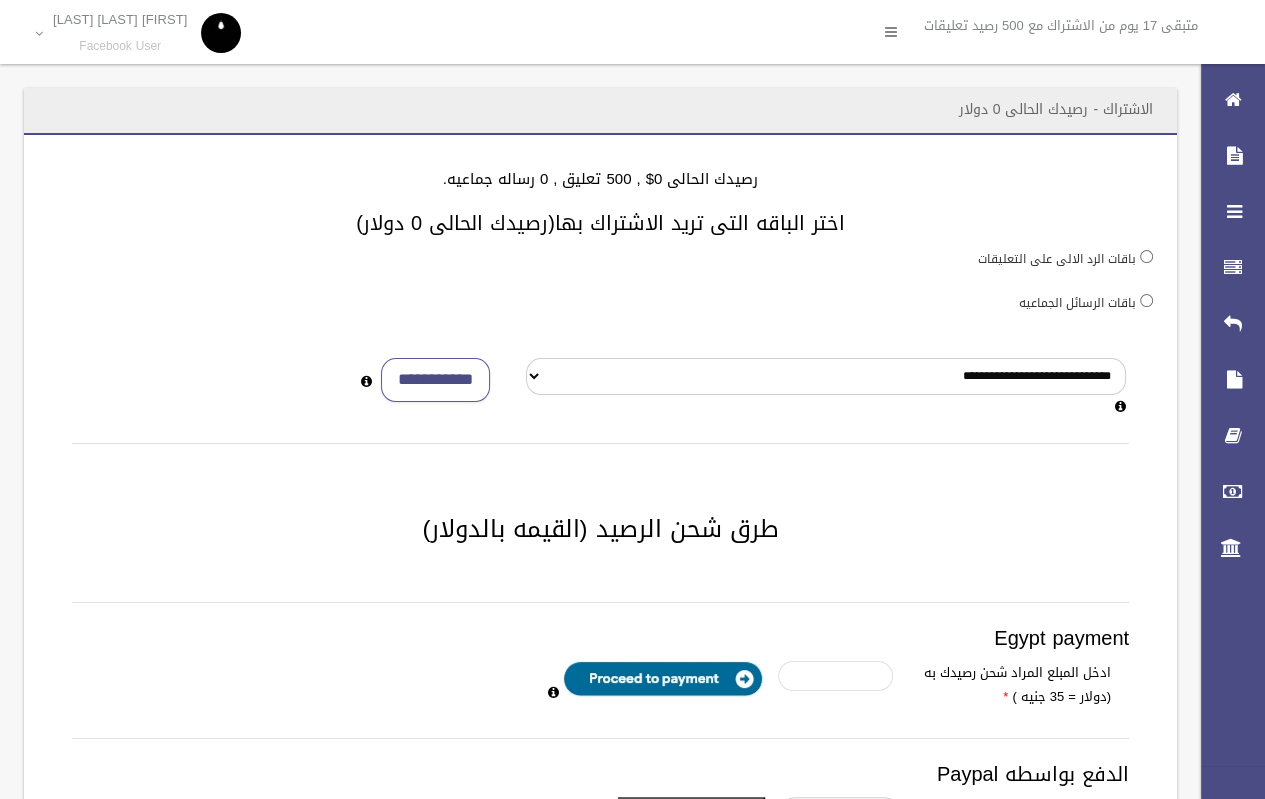 type on "*" 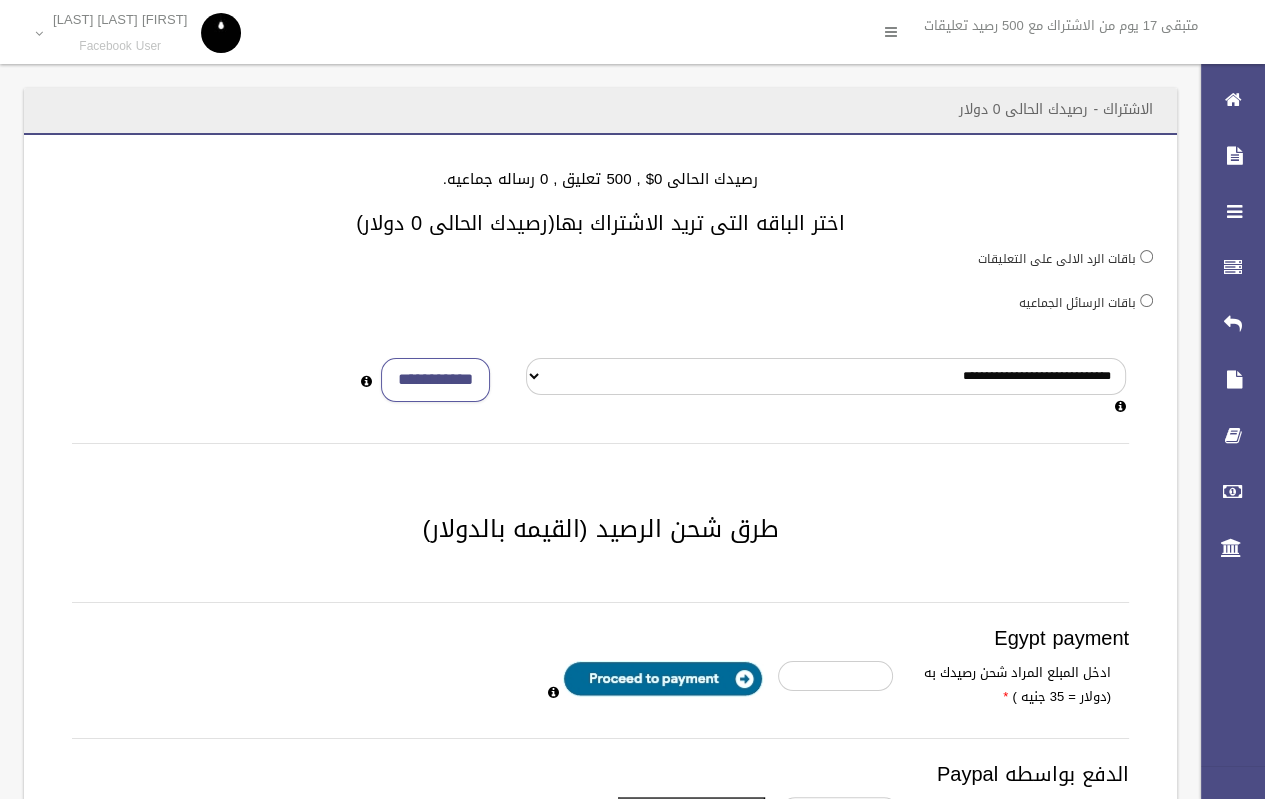 click on "Egypt payment
ادخل المبلع المراد شحن رصيدك به (دولار = 35 جنيه )
*
الدفع بواسطه Paypal
ادخل المبلع المراد شحن رصيدك به بالدولار
*
***" at bounding box center (600, 835) 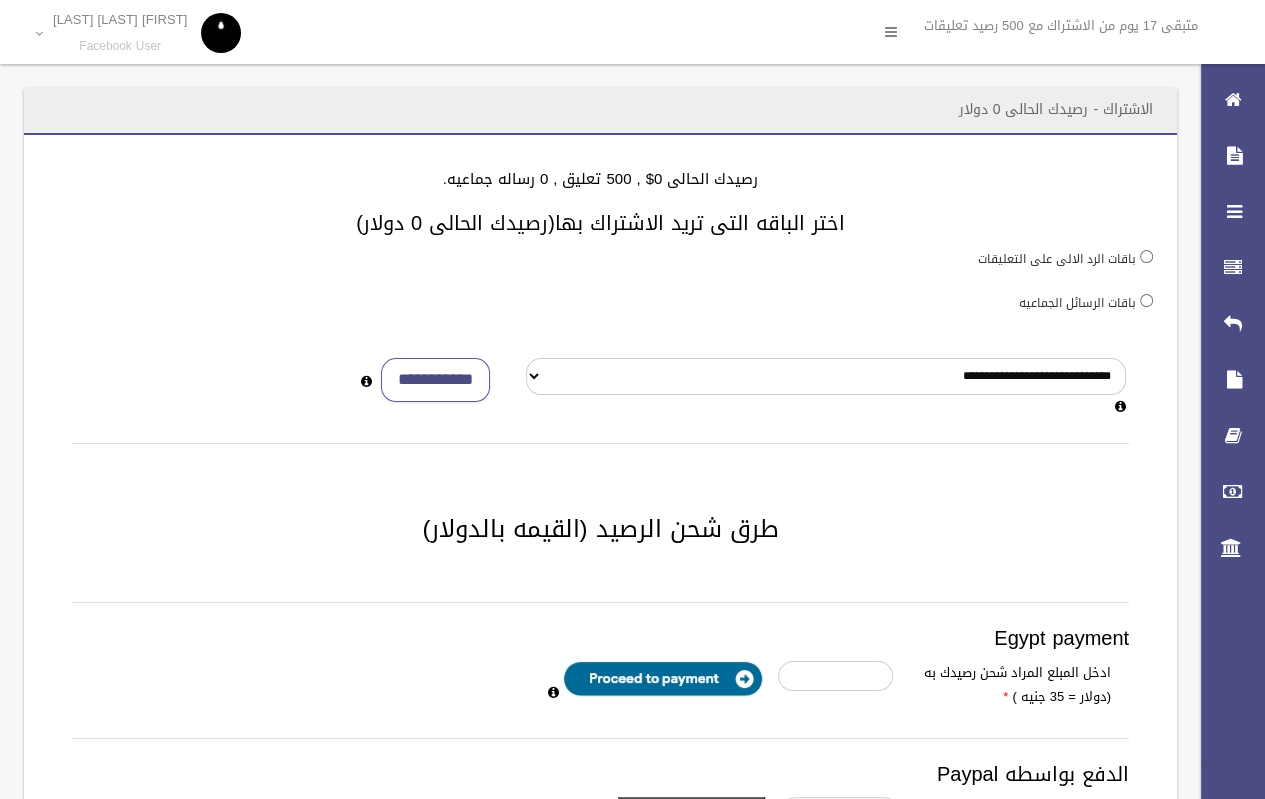 click at bounding box center [663, 679] 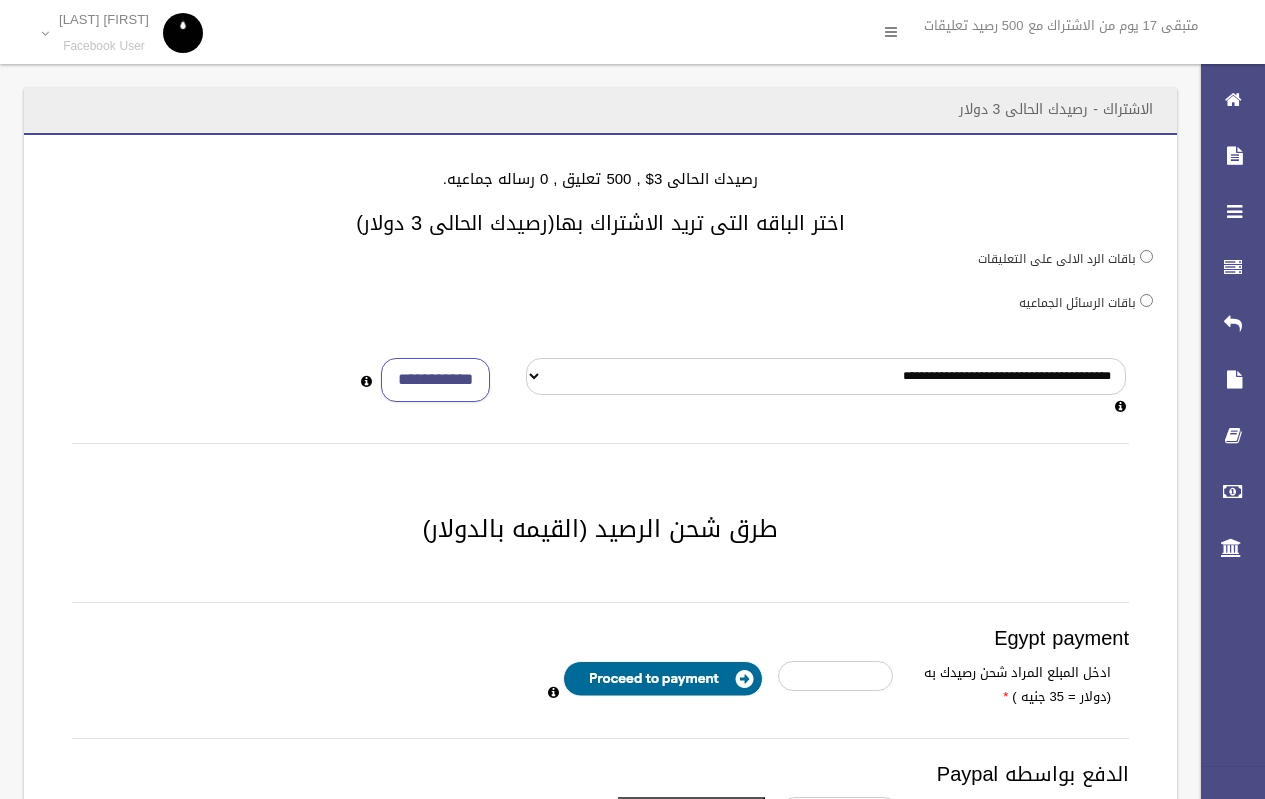 scroll, scrollTop: 0, scrollLeft: 0, axis: both 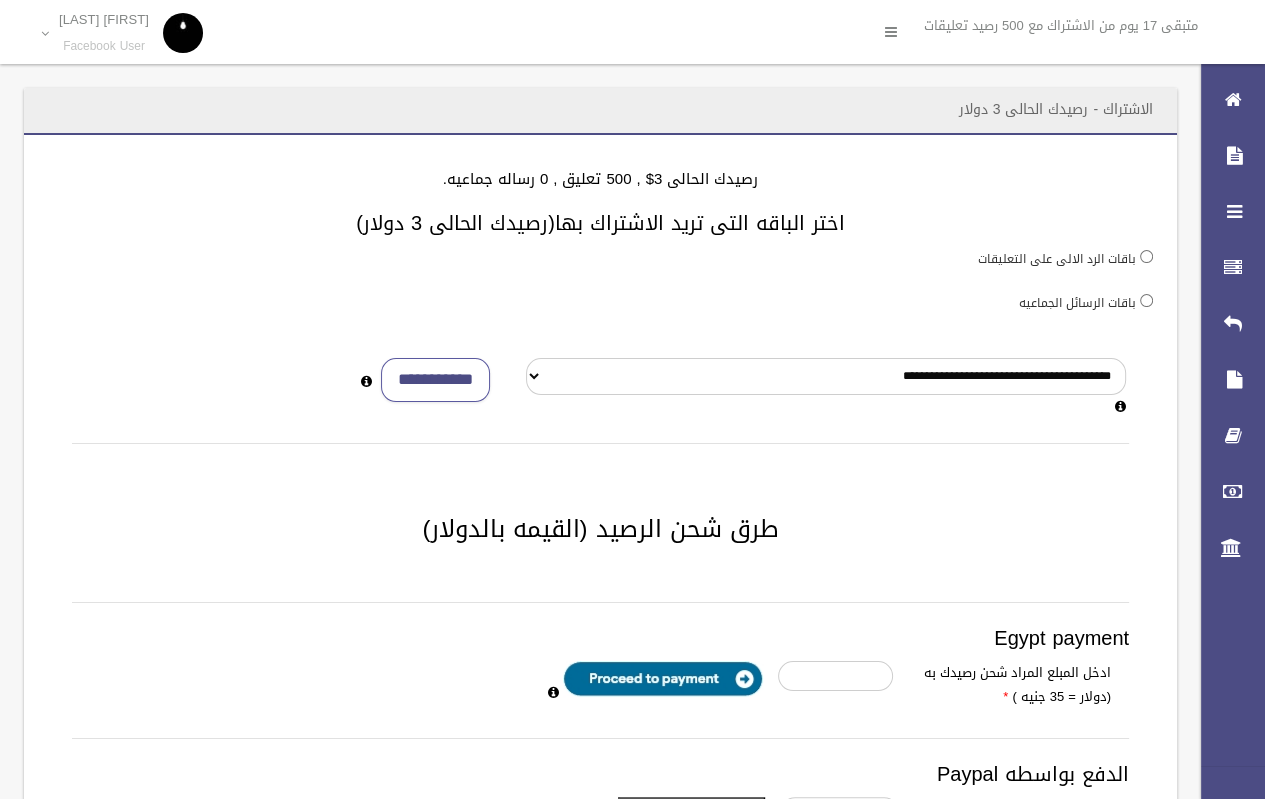 drag, startPoint x: 1136, startPoint y: 303, endPoint x: 1141, endPoint y: 318, distance: 15.811388 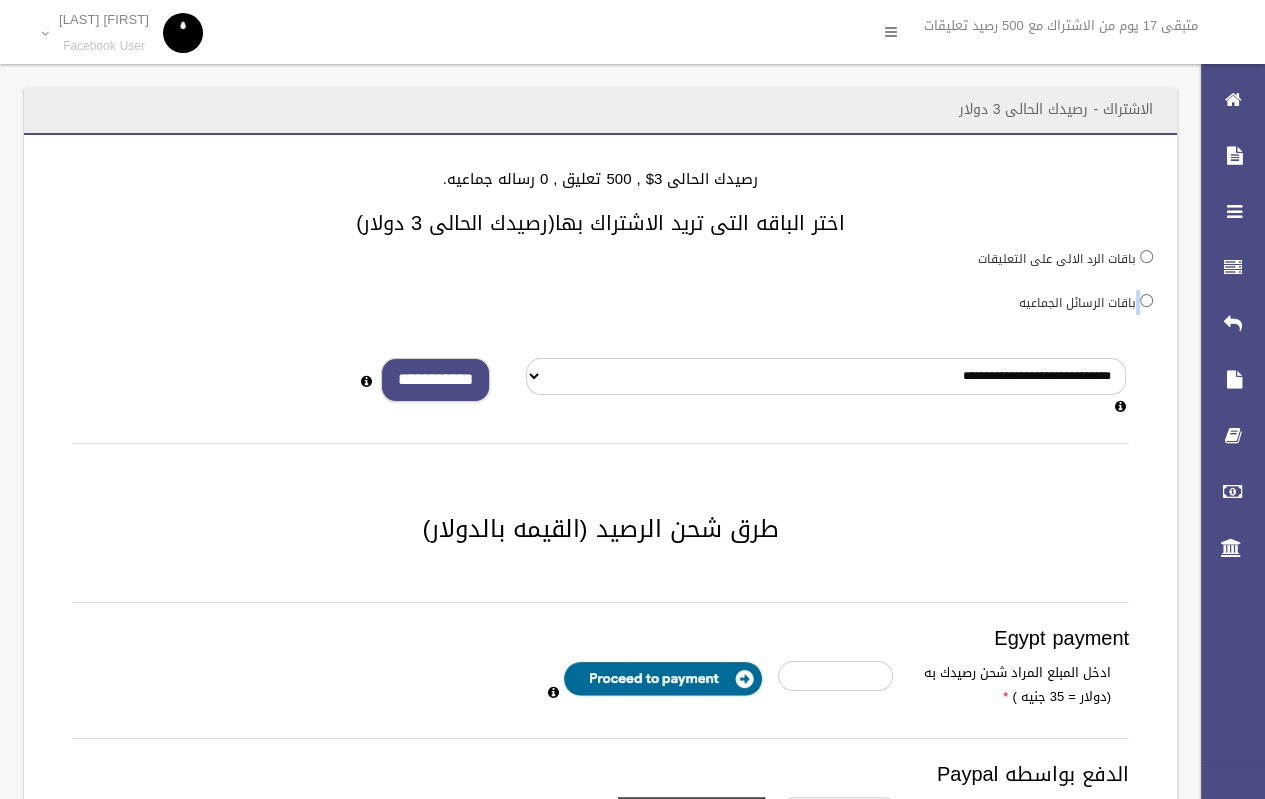 click on "**********" at bounding box center (435, 380) 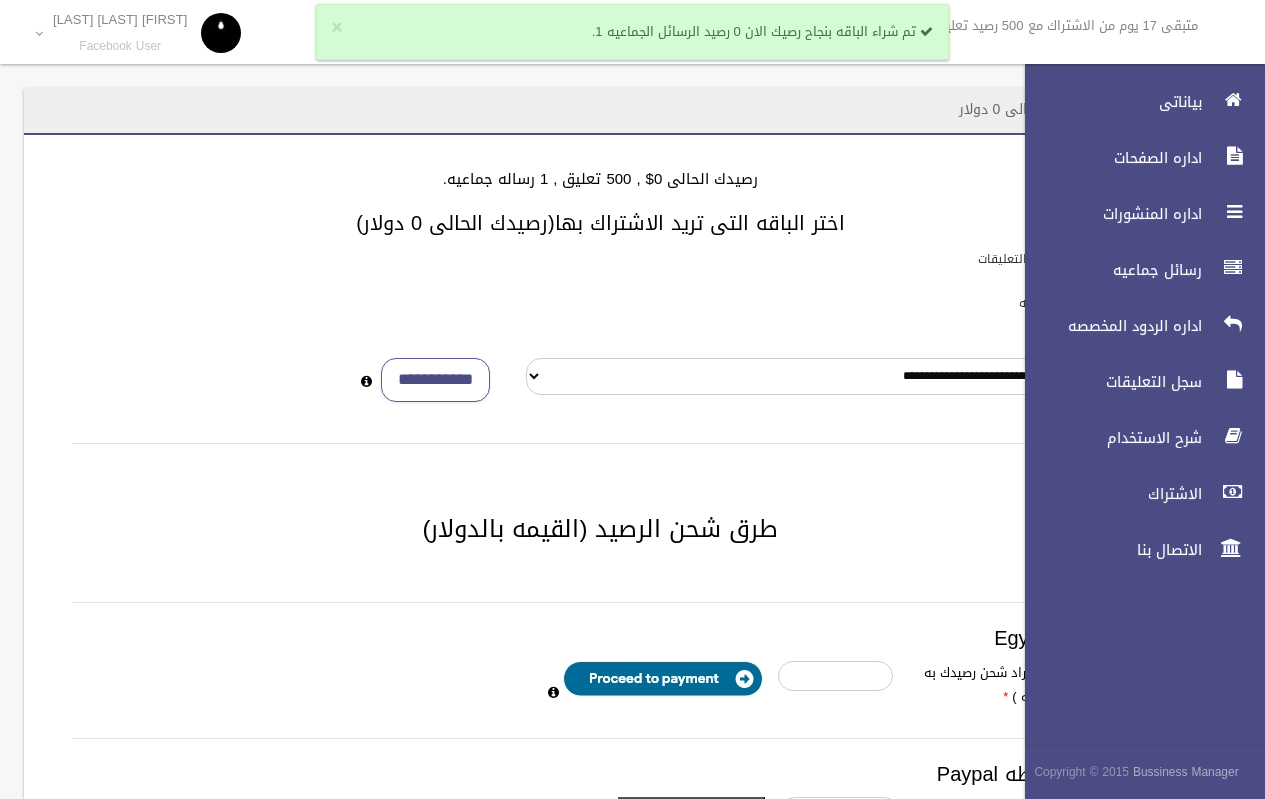 scroll, scrollTop: 0, scrollLeft: 0, axis: both 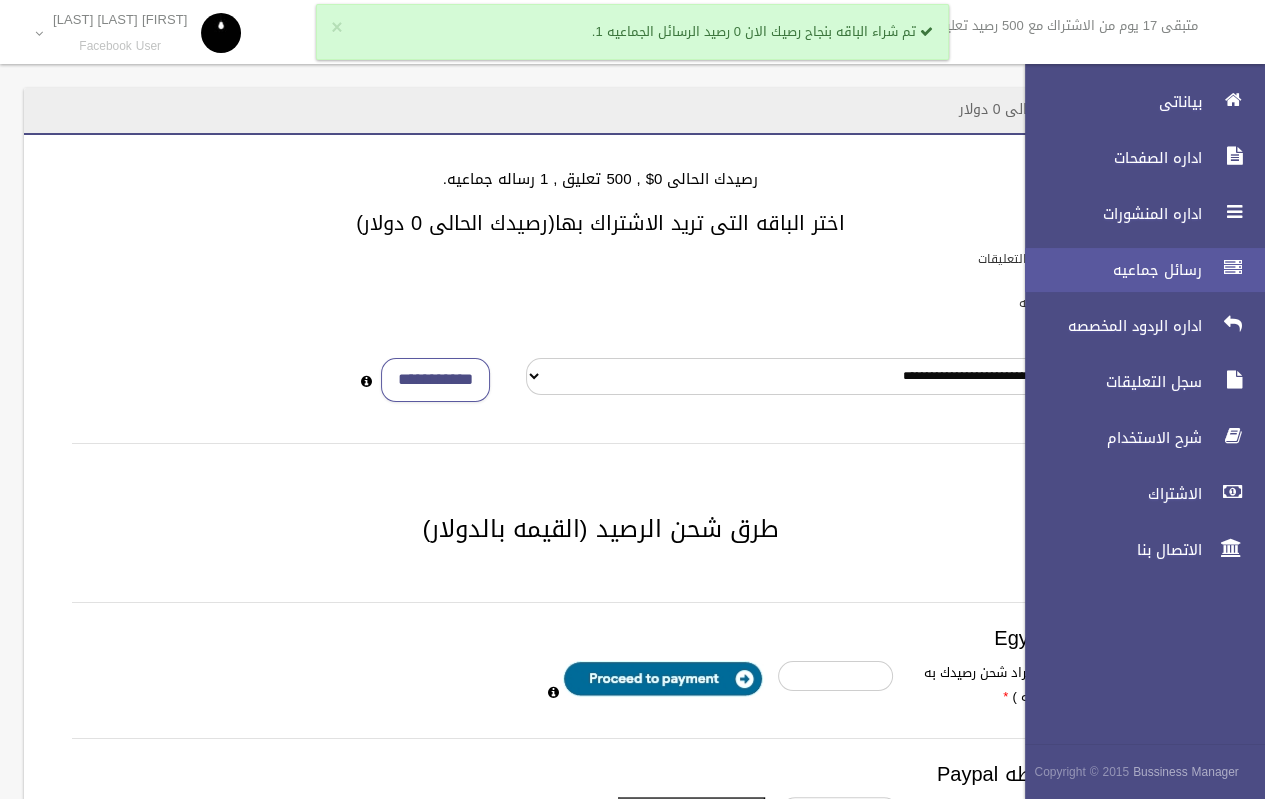 click on "رسائل جماعيه" at bounding box center [1108, 270] 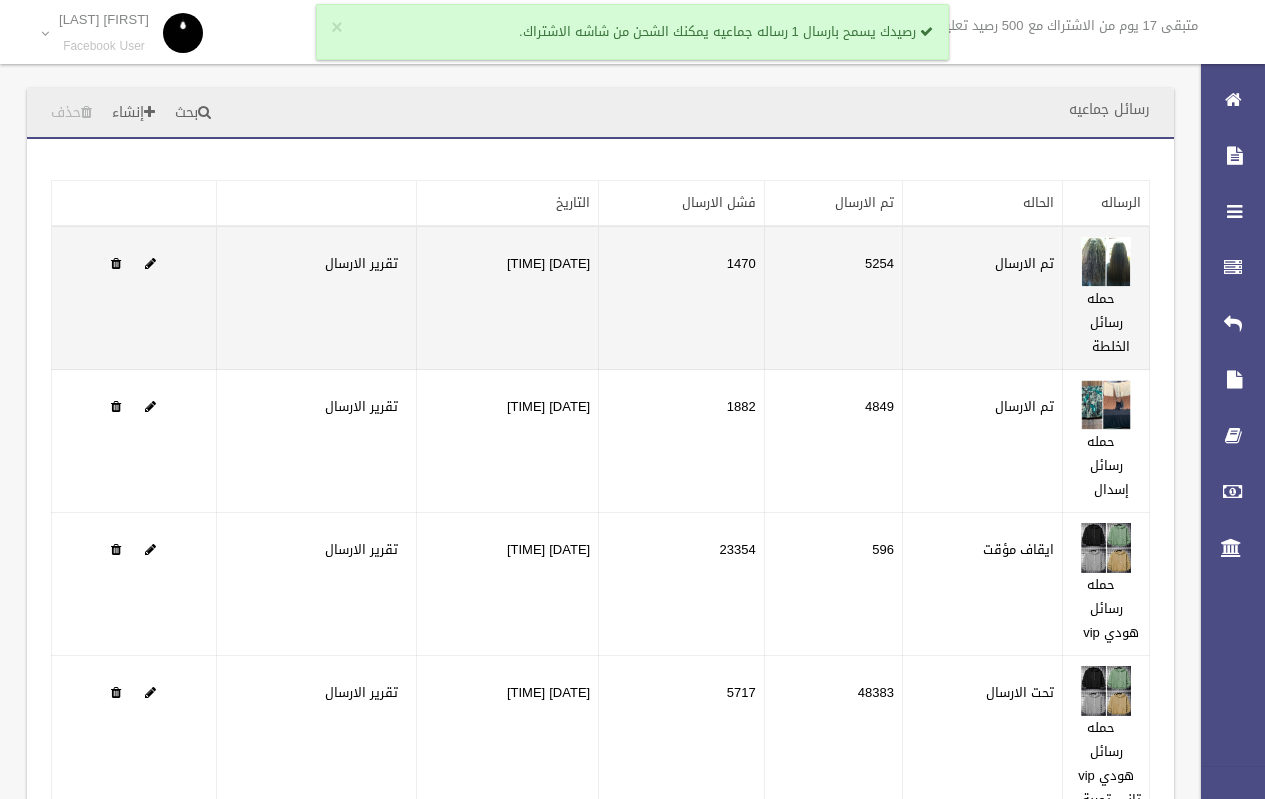scroll, scrollTop: 0, scrollLeft: 0, axis: both 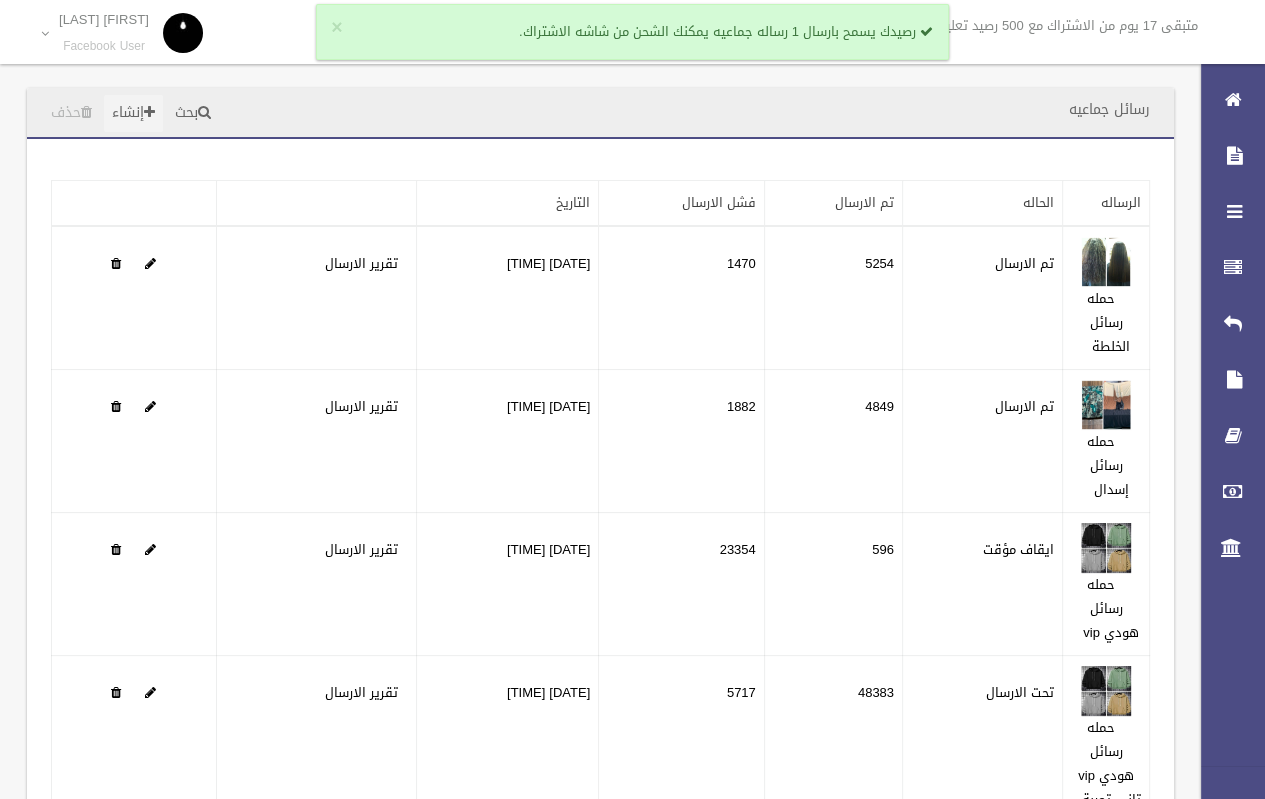click at bounding box center (149, 112) 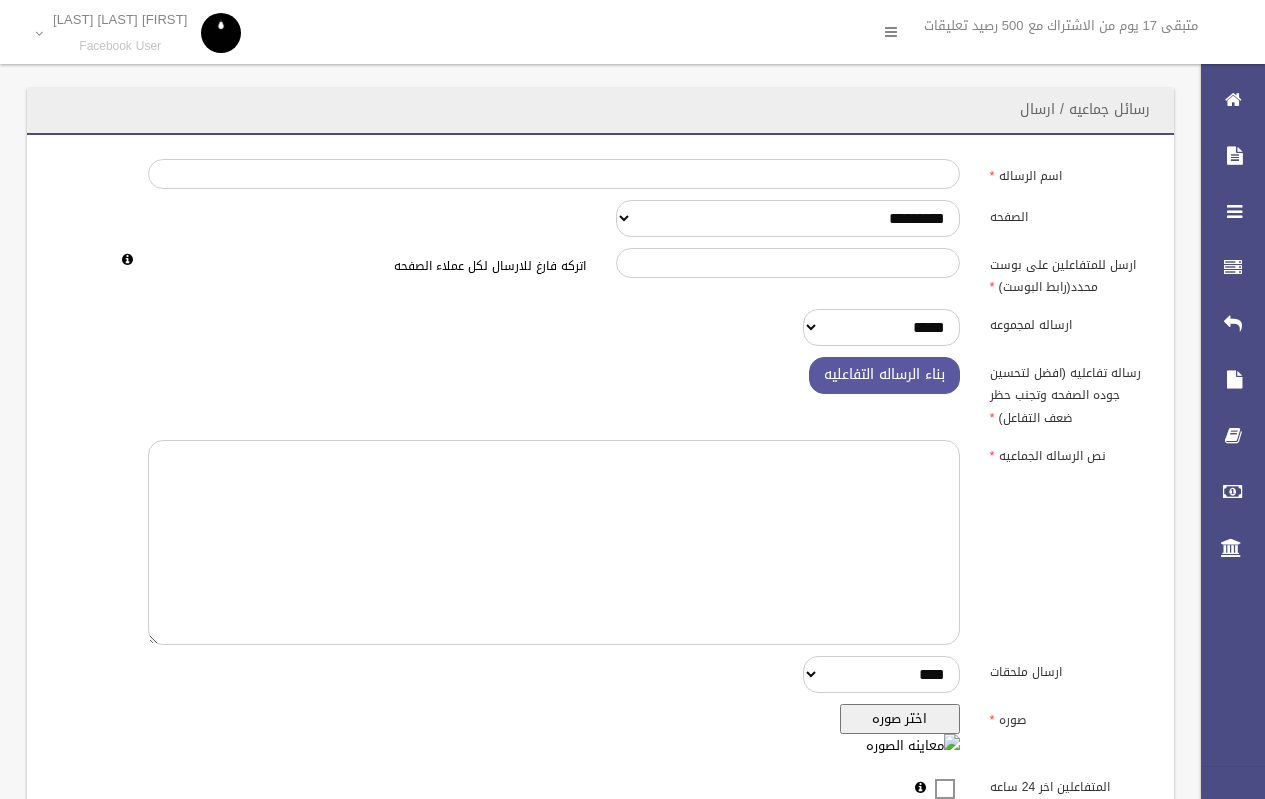 scroll, scrollTop: 0, scrollLeft: 0, axis: both 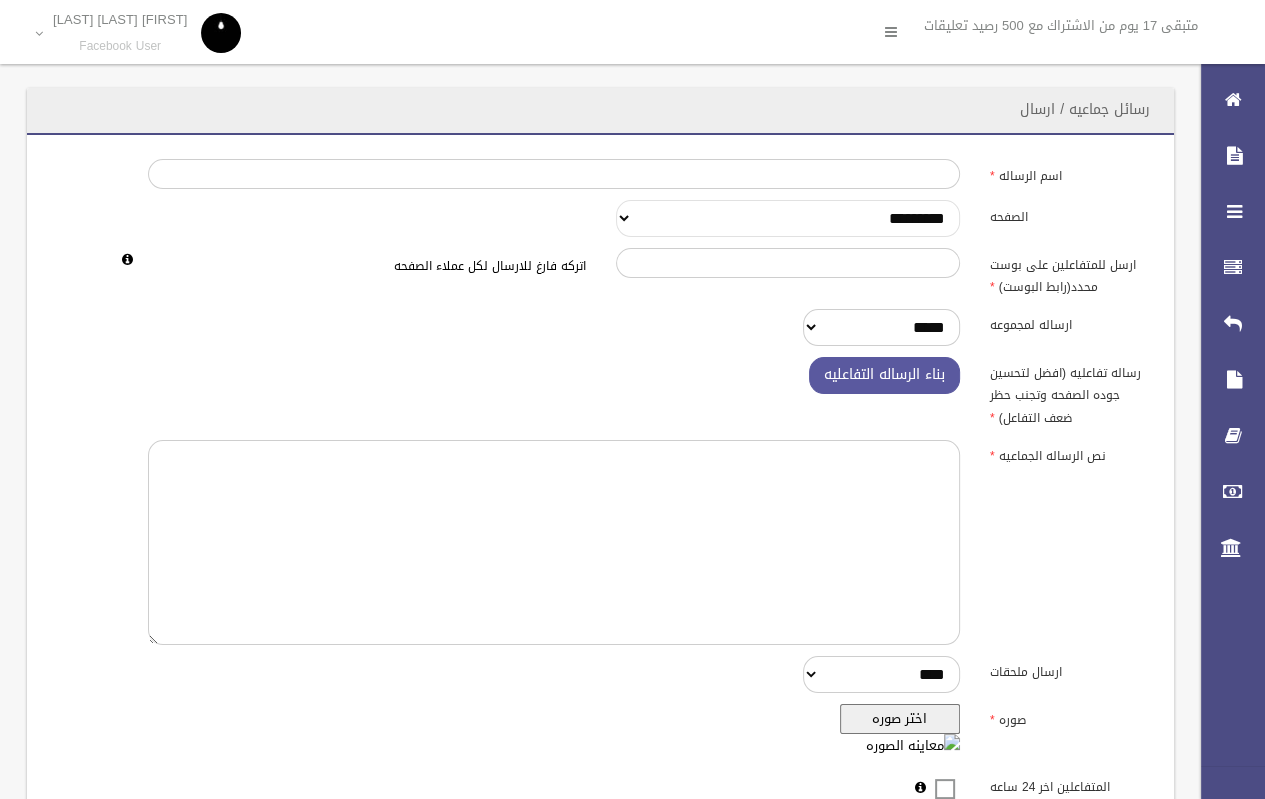 click on "**********" at bounding box center (788, 218) 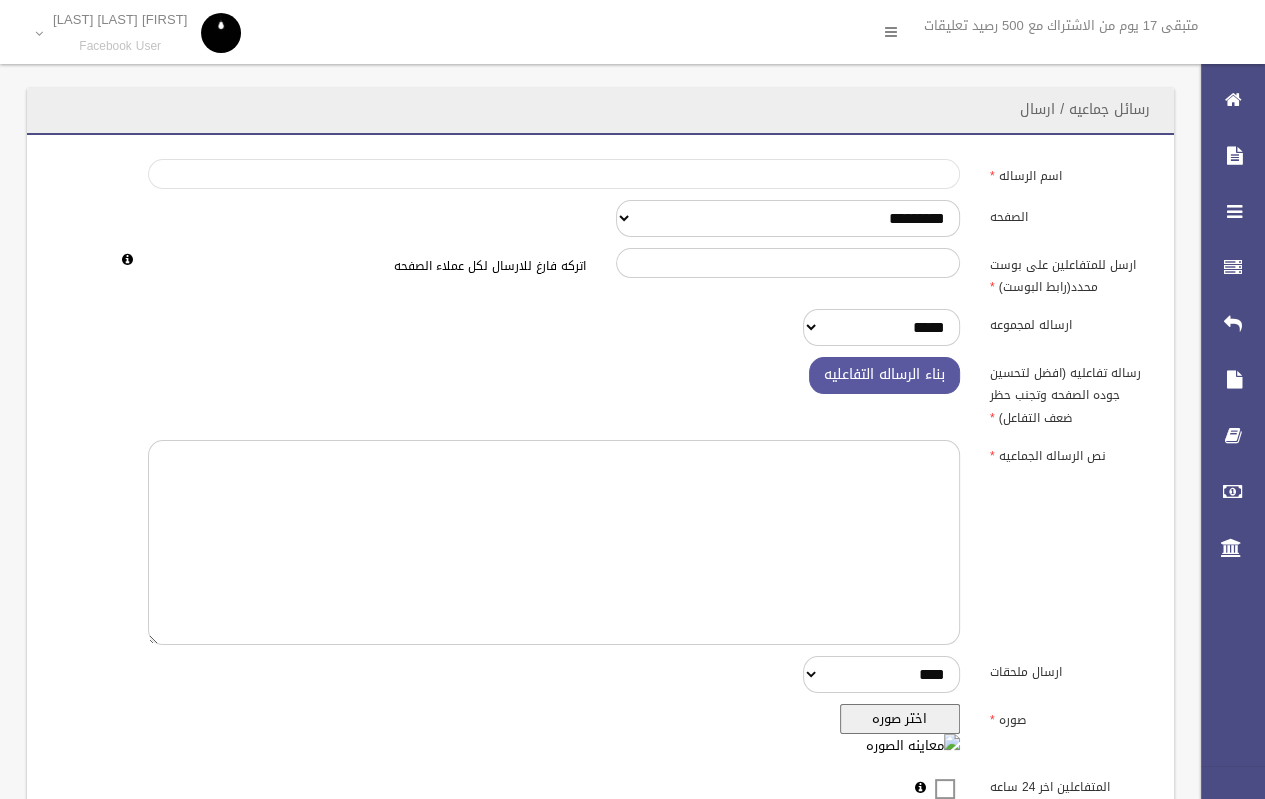 click on "اسم الرساله" at bounding box center (554, 174) 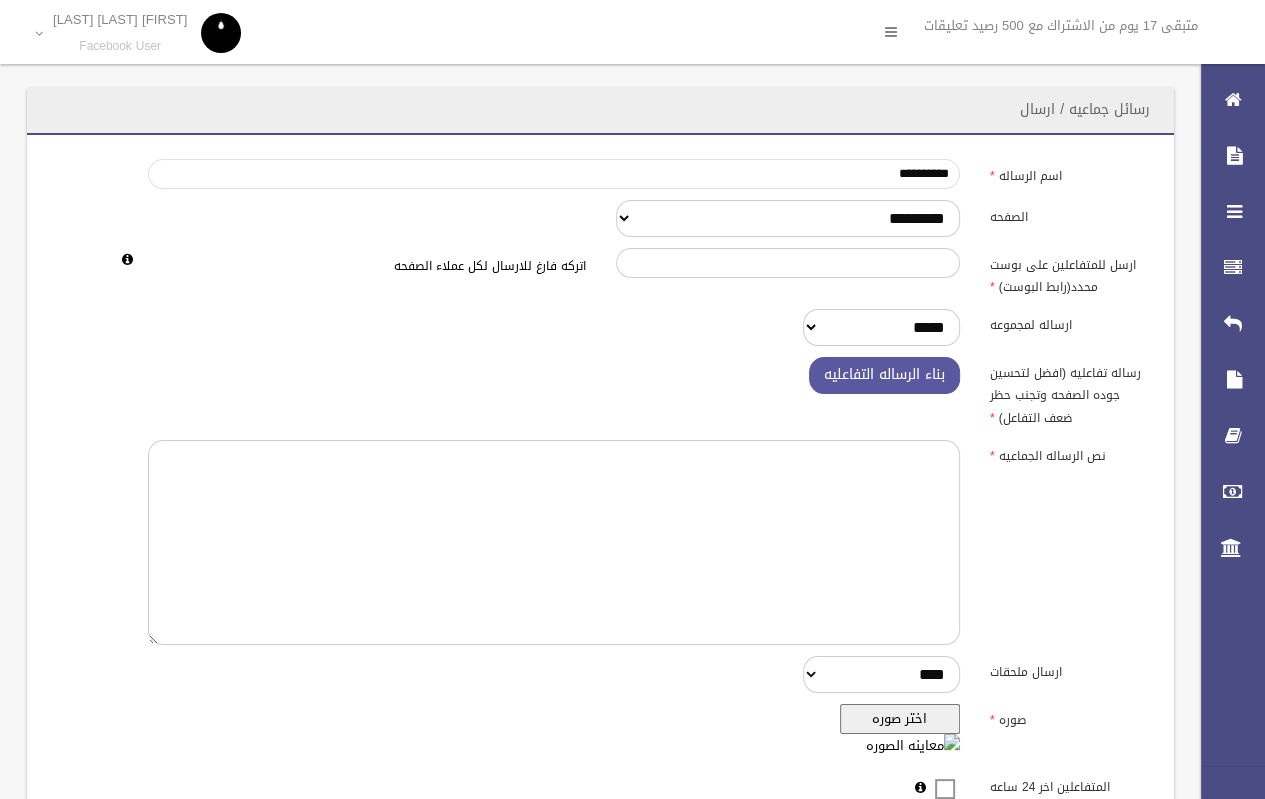 type on "*********" 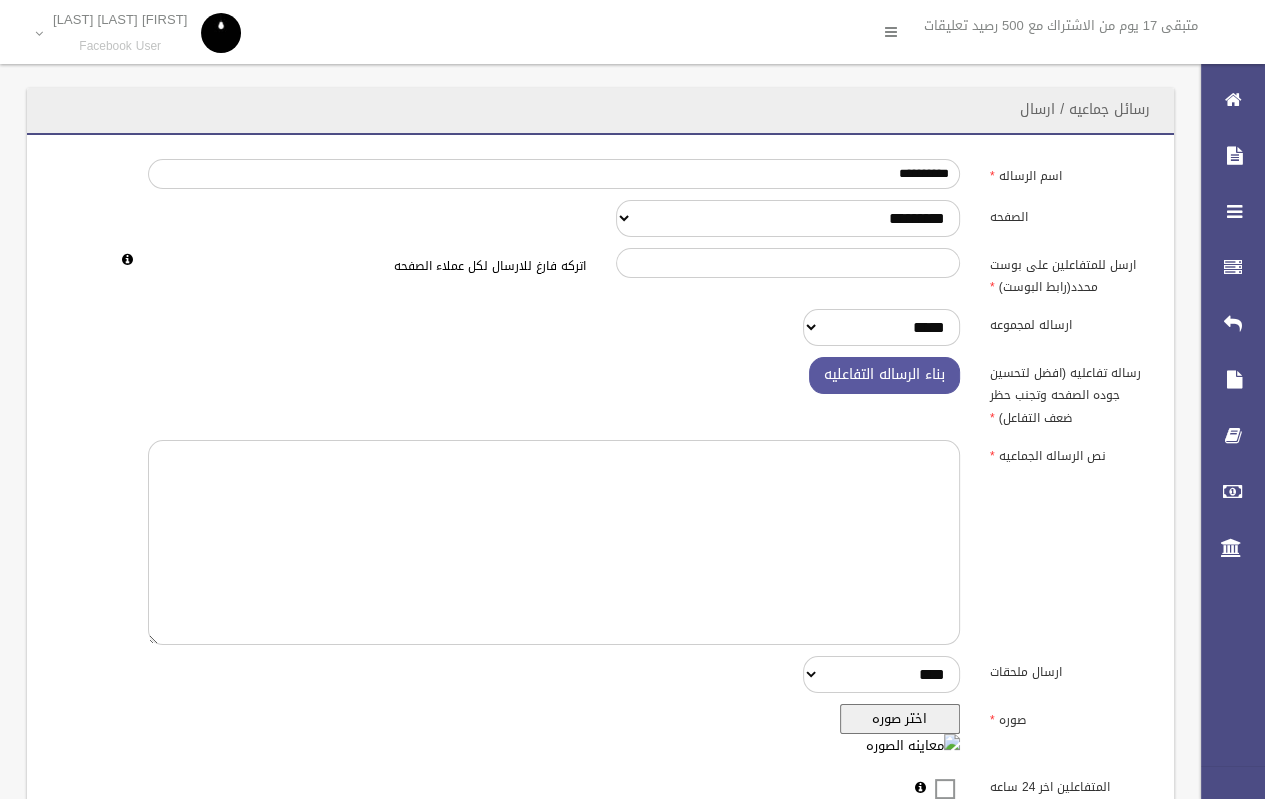 click on "اختر صوره" at bounding box center (900, 719) 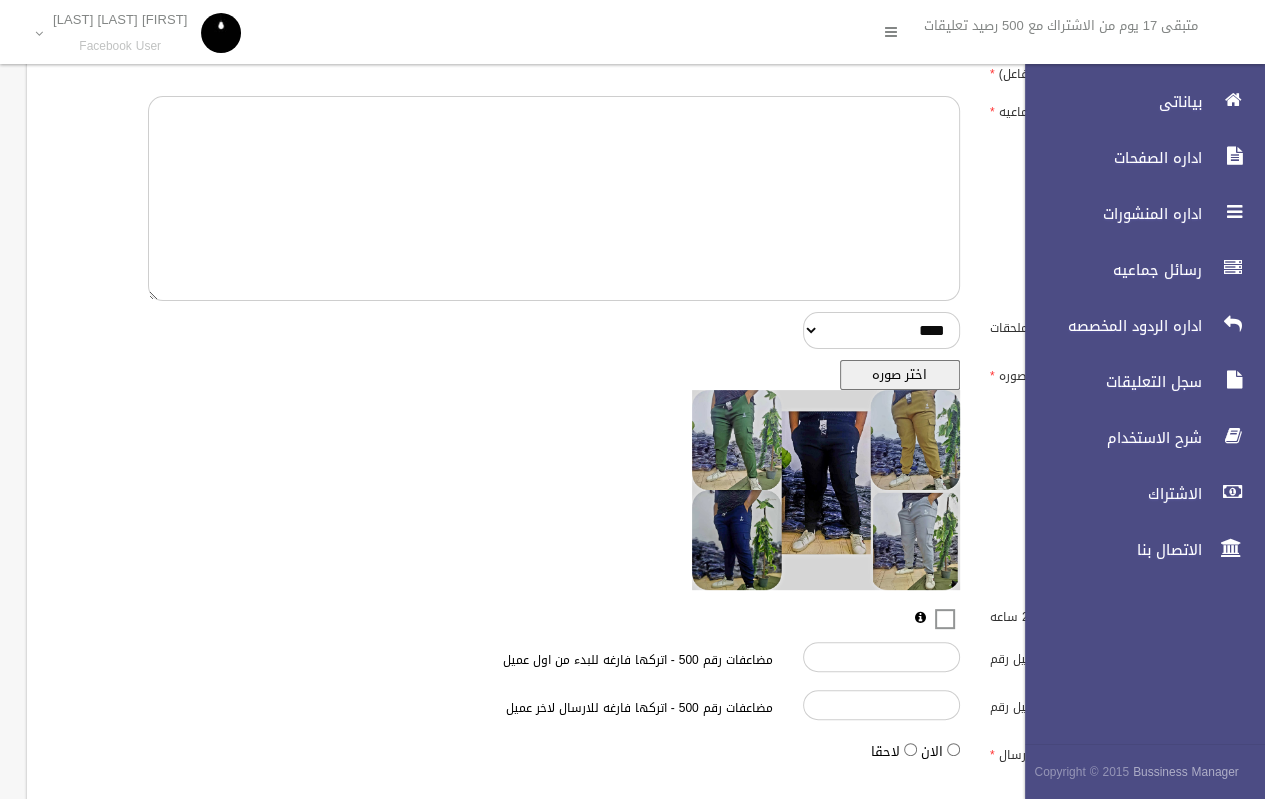 scroll, scrollTop: 468, scrollLeft: 0, axis: vertical 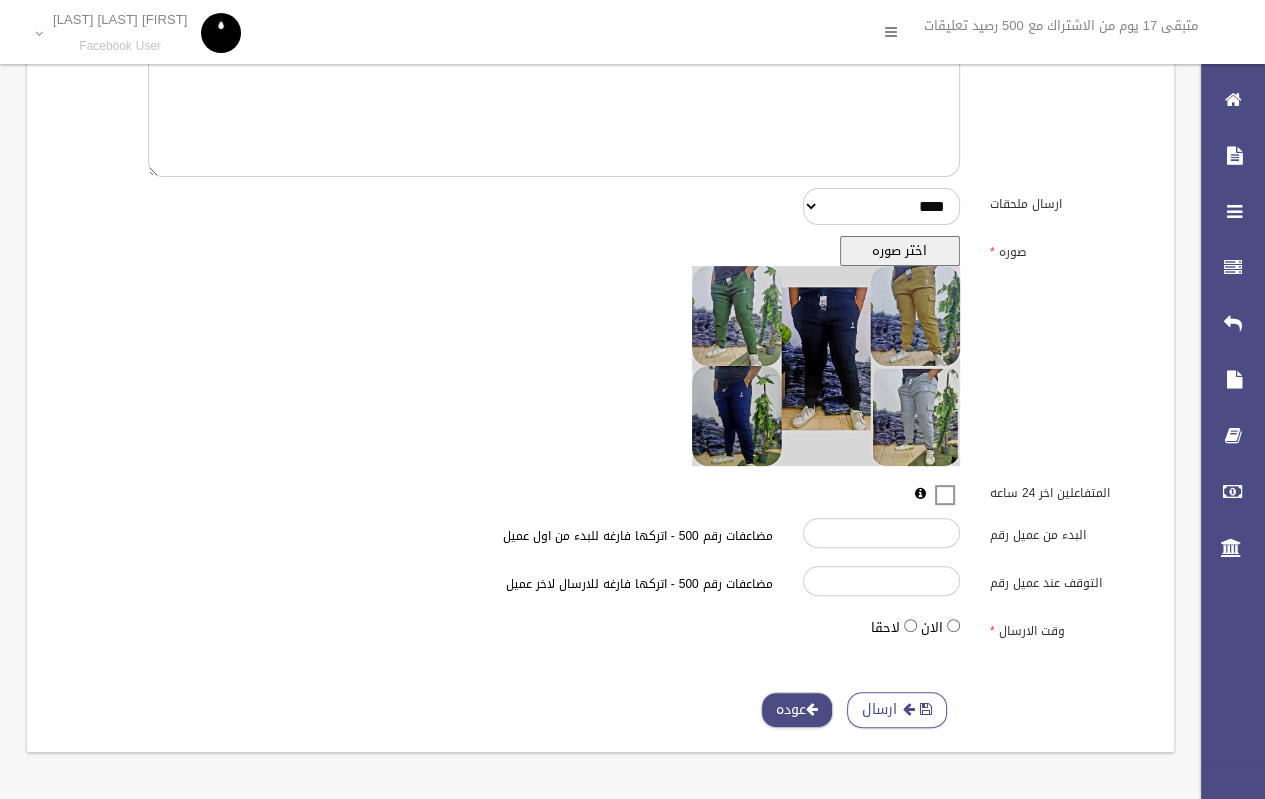 click on "عوده" at bounding box center (797, 710) 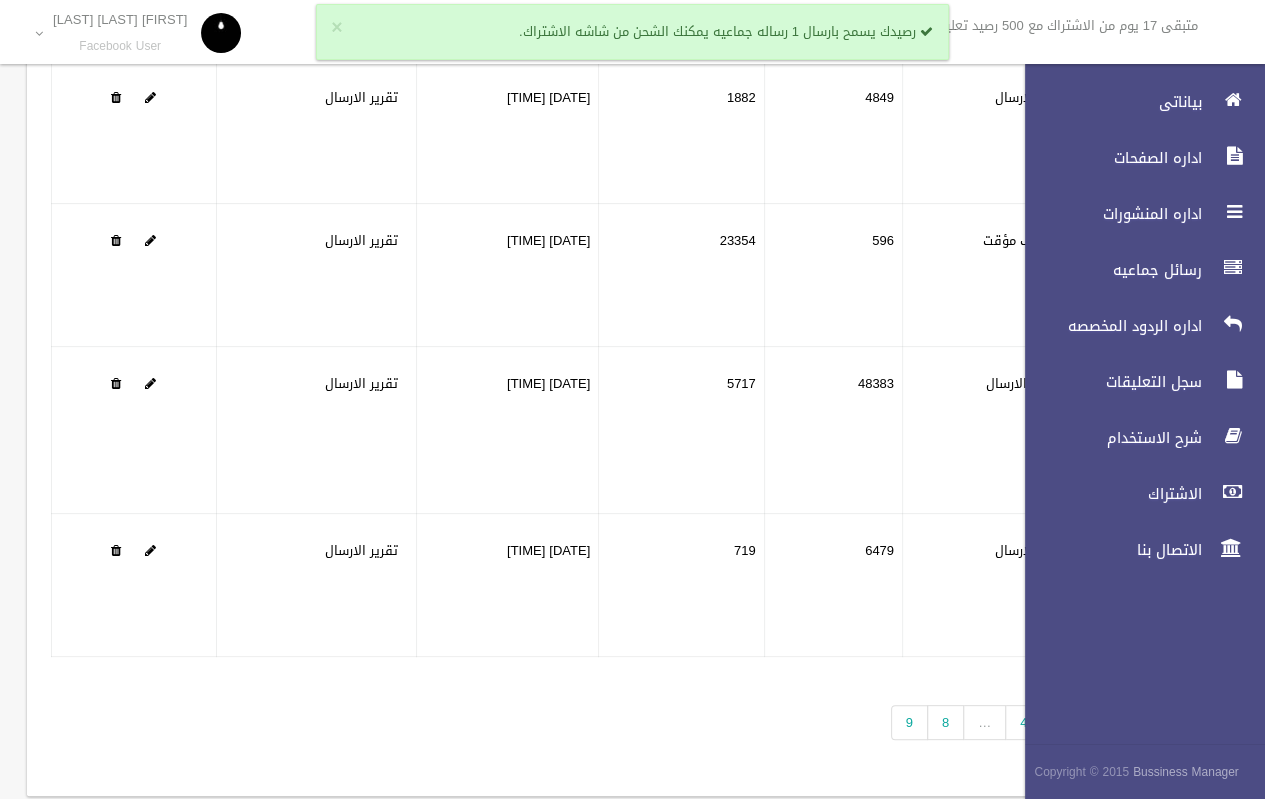 scroll, scrollTop: 351, scrollLeft: 0, axis: vertical 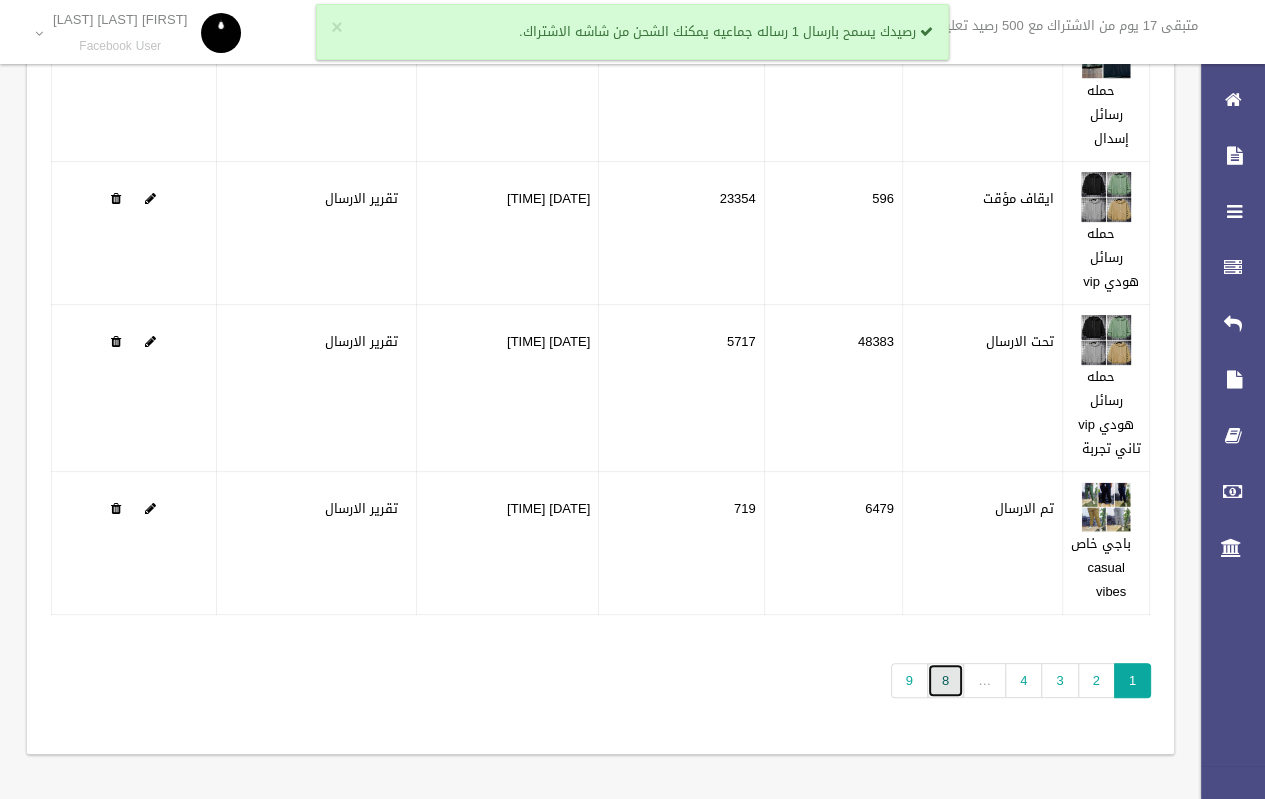 click on "8" at bounding box center [945, 680] 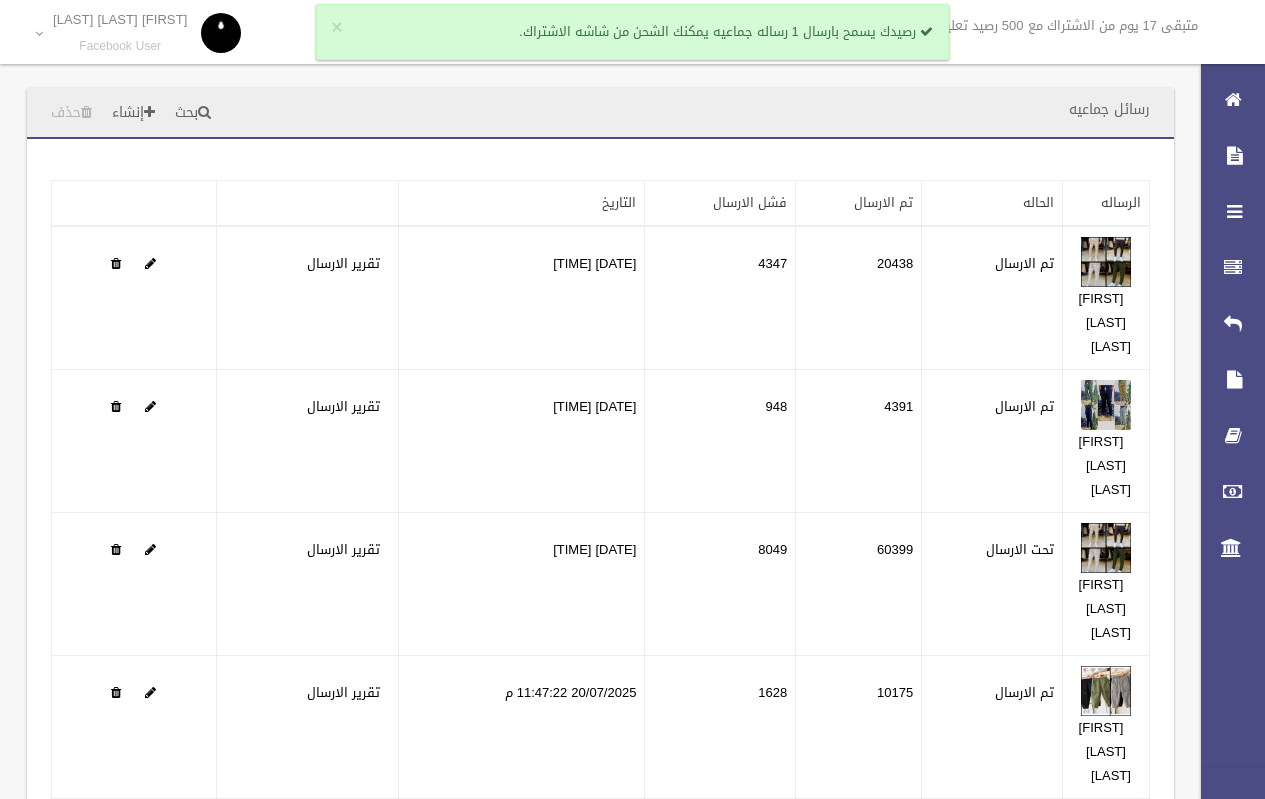 scroll, scrollTop: 0, scrollLeft: 0, axis: both 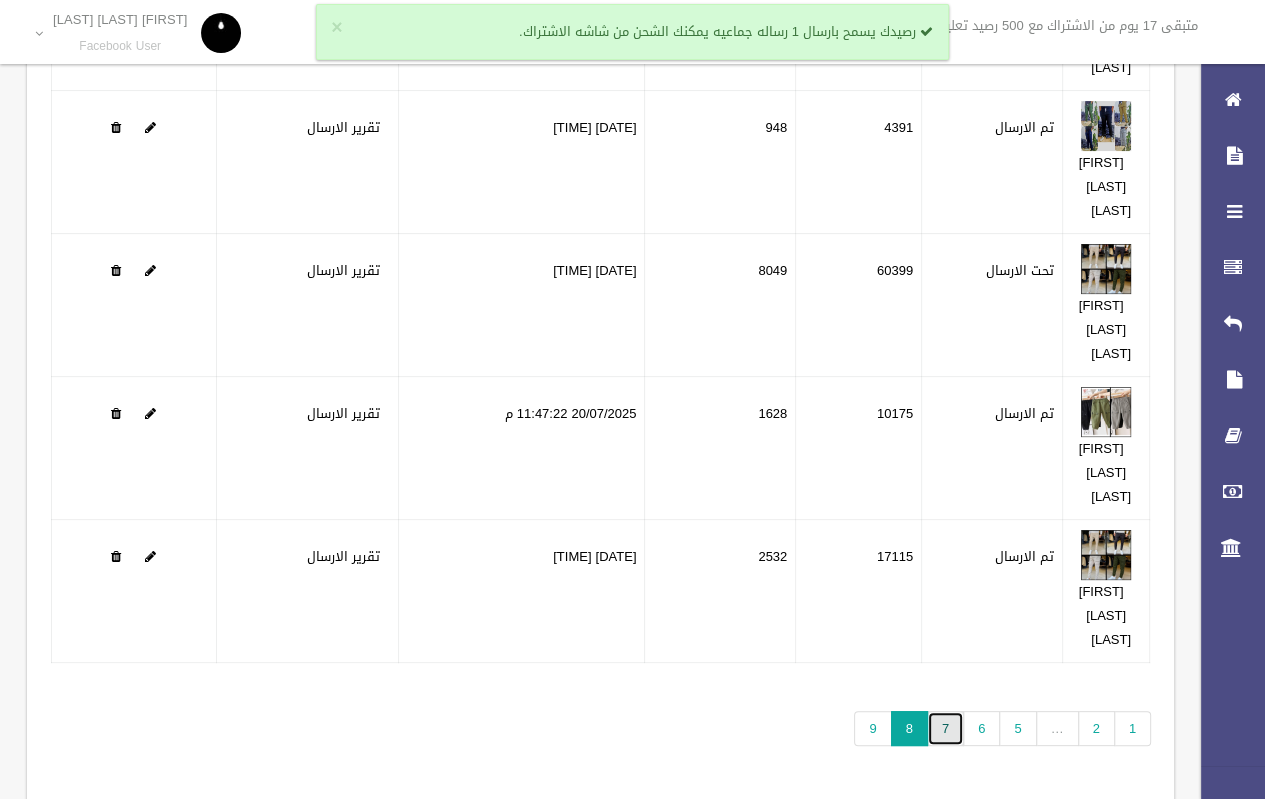 click on "7" at bounding box center [945, 728] 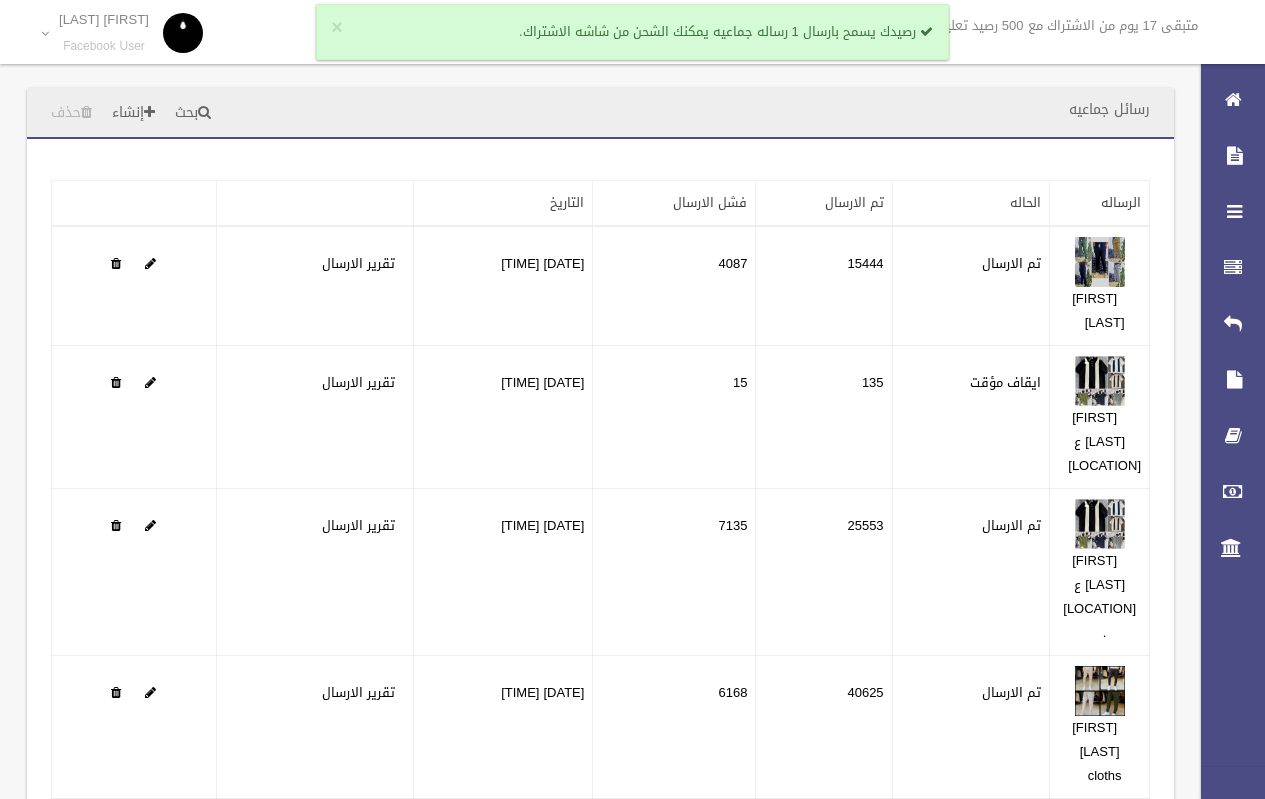 scroll, scrollTop: 255, scrollLeft: 0, axis: vertical 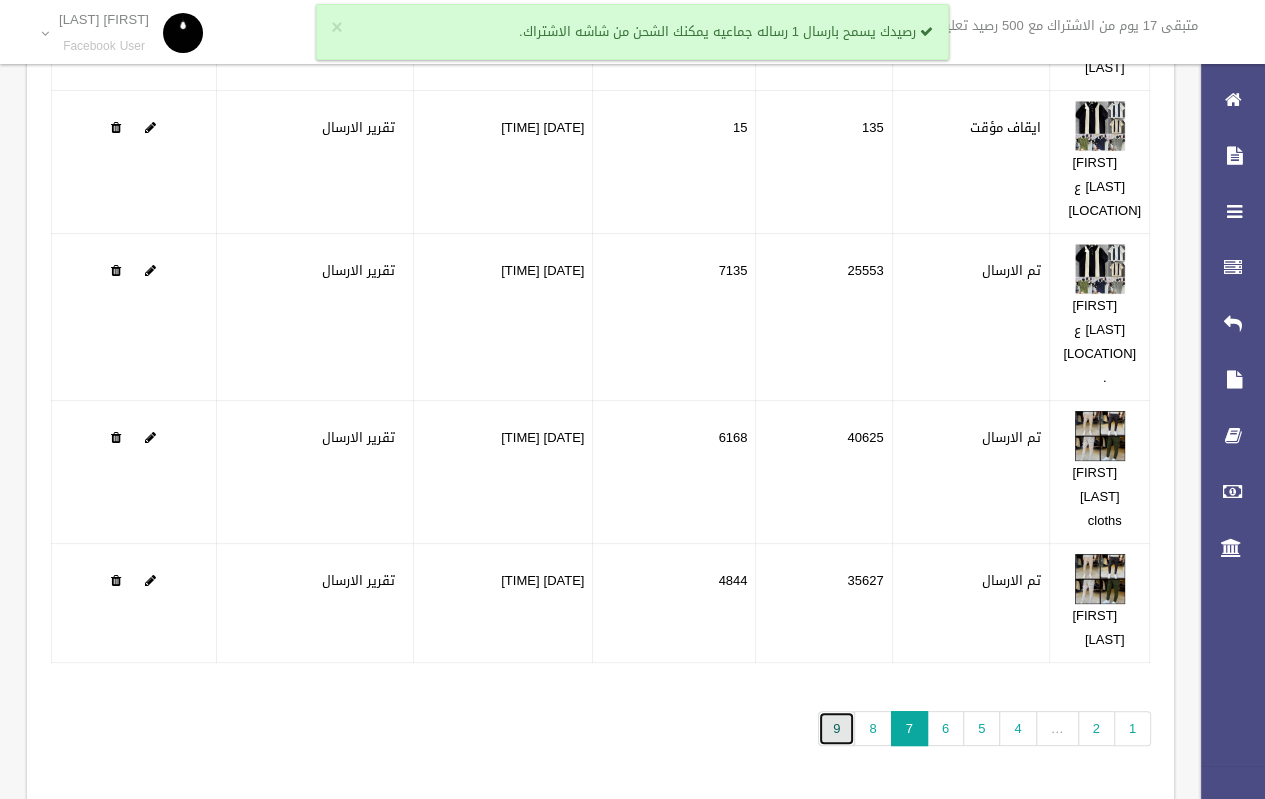click on "9" at bounding box center [836, 728] 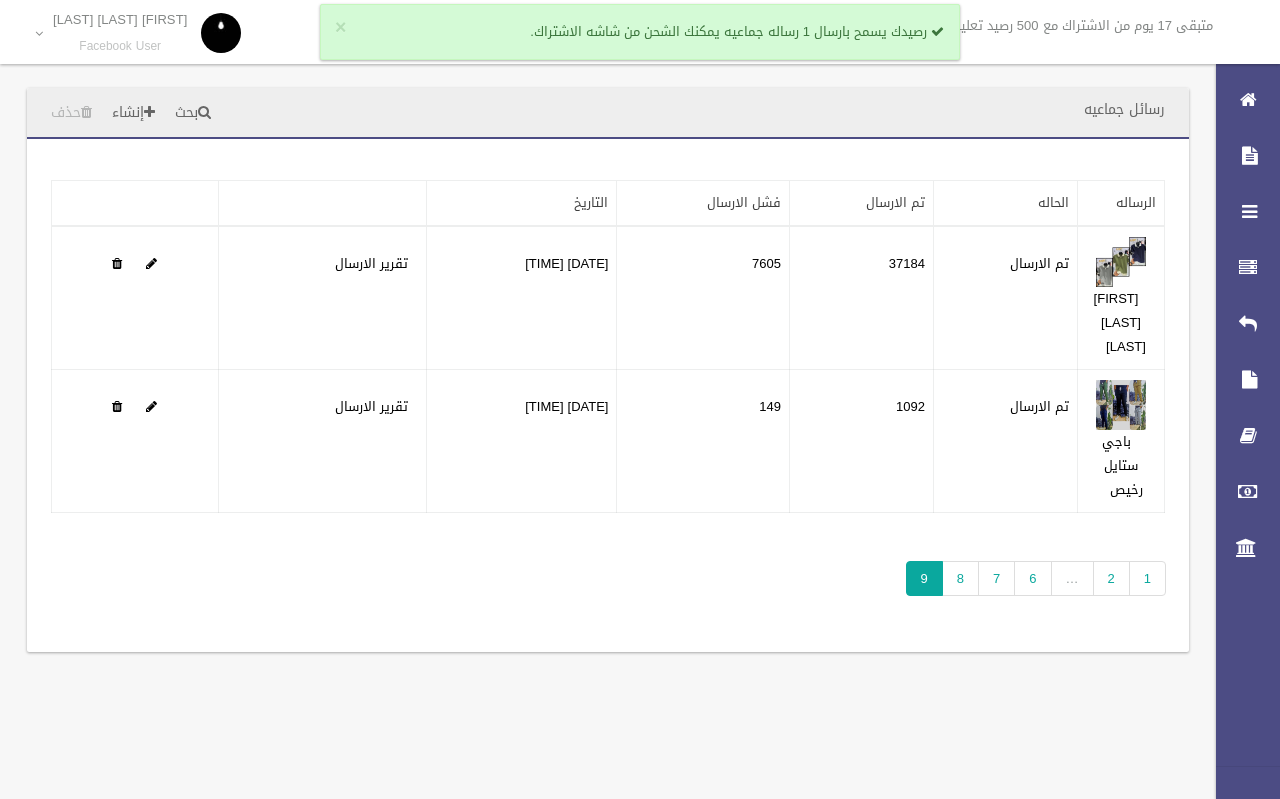 scroll, scrollTop: 0, scrollLeft: 0, axis: both 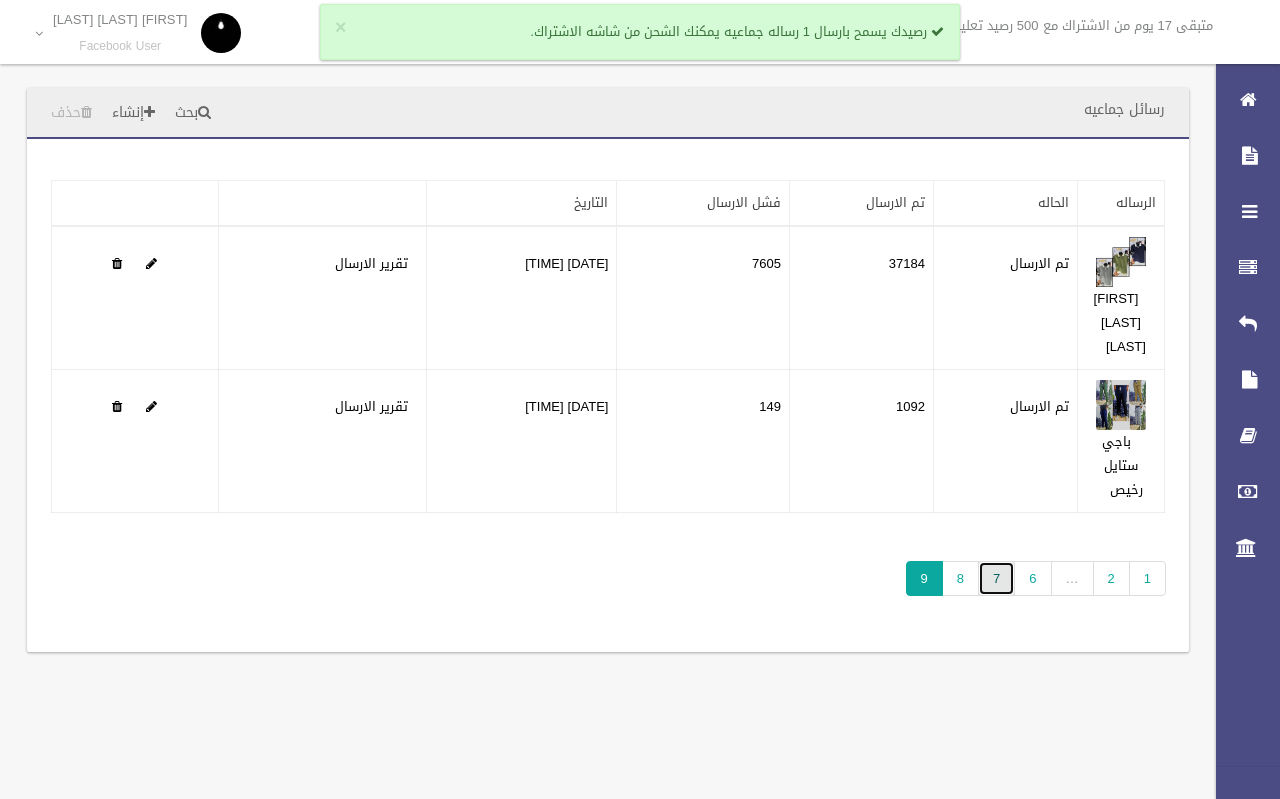 click on "7" at bounding box center (996, 578) 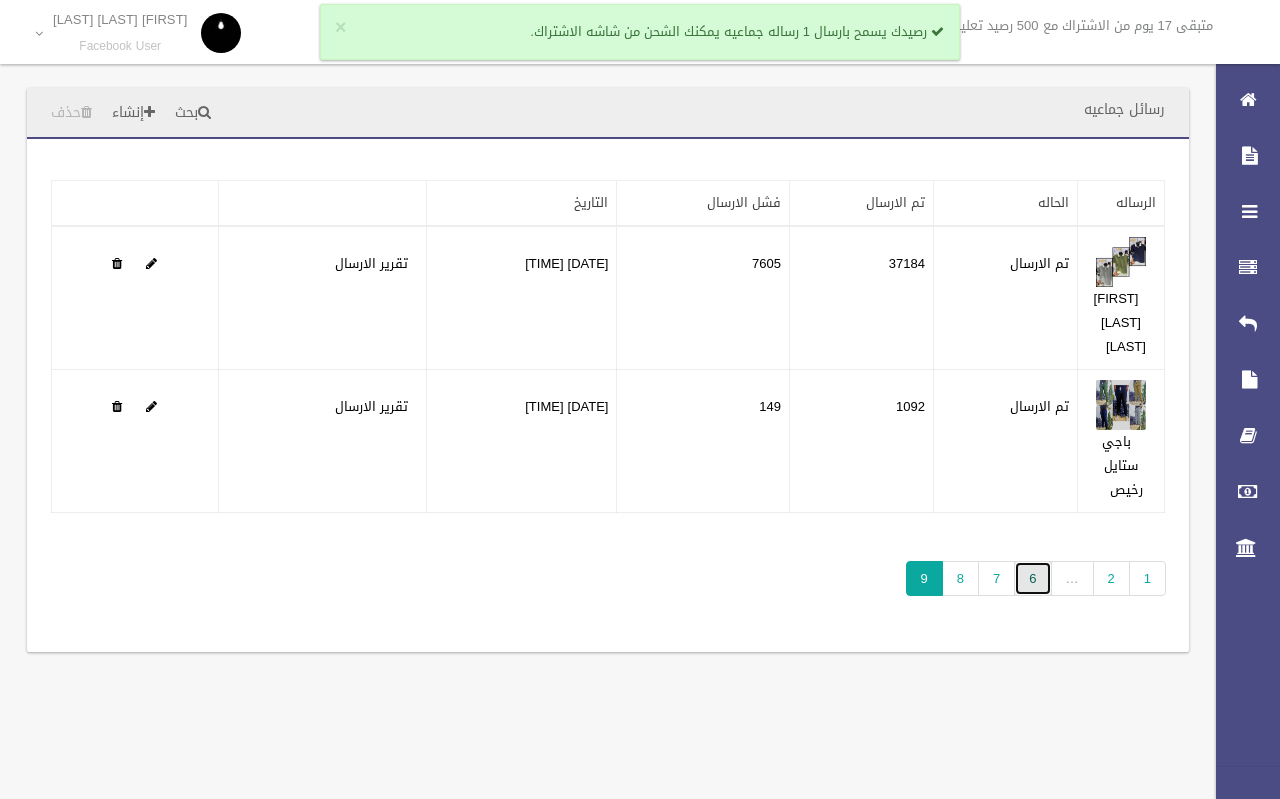 click on "6" at bounding box center (1032, 578) 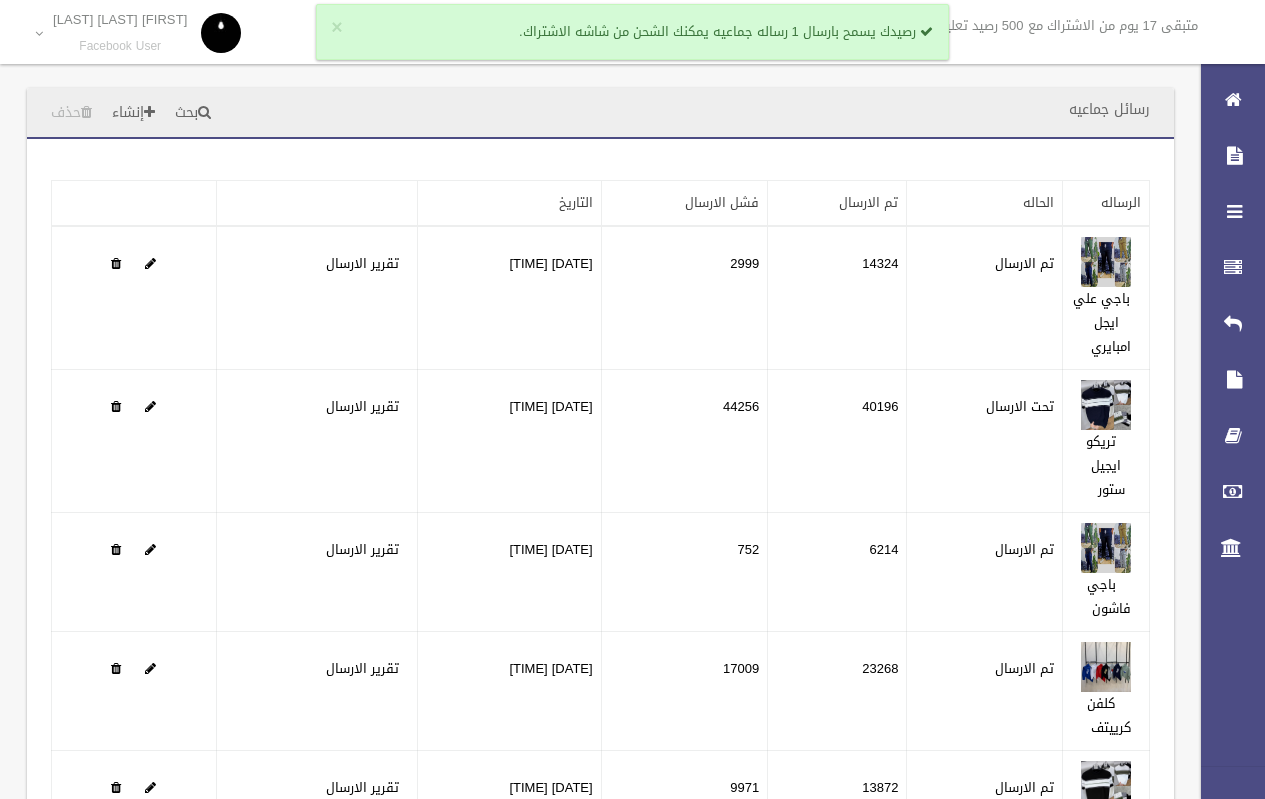 scroll, scrollTop: 0, scrollLeft: 0, axis: both 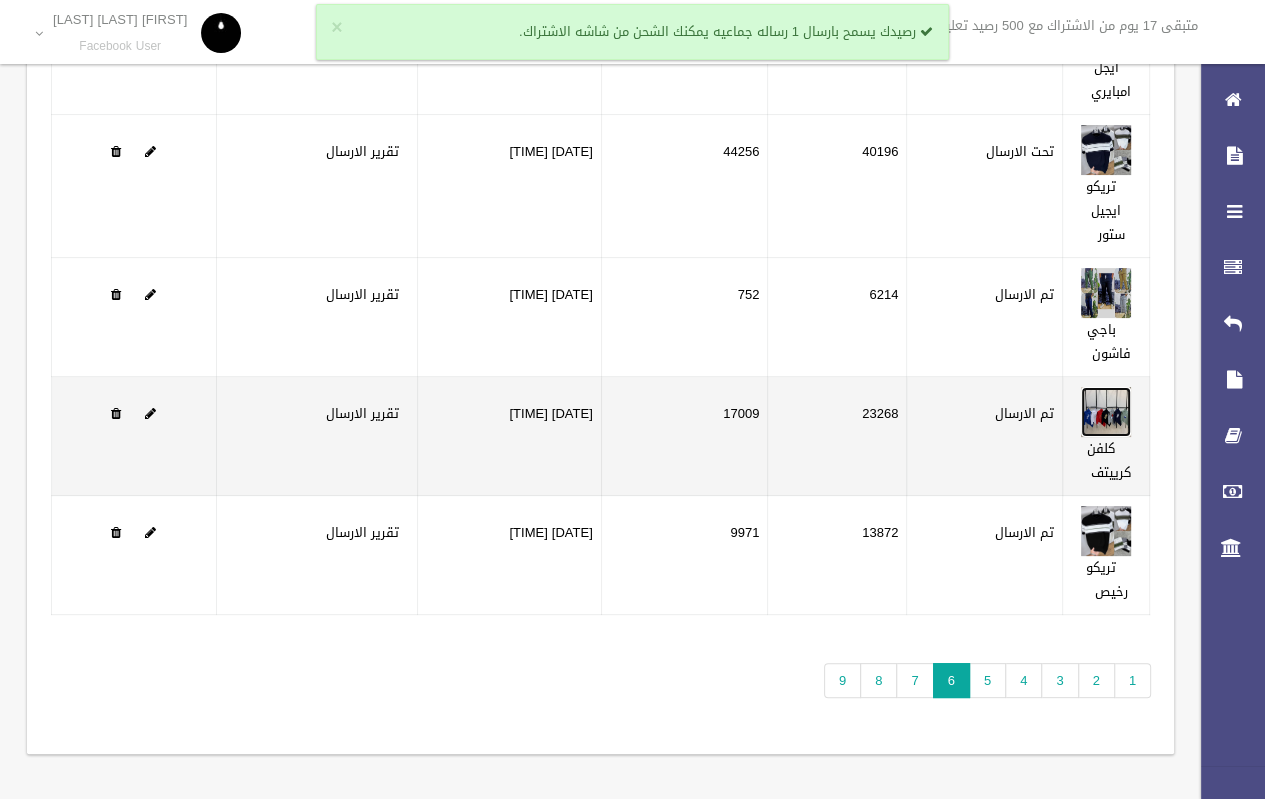 click at bounding box center (1106, 412) 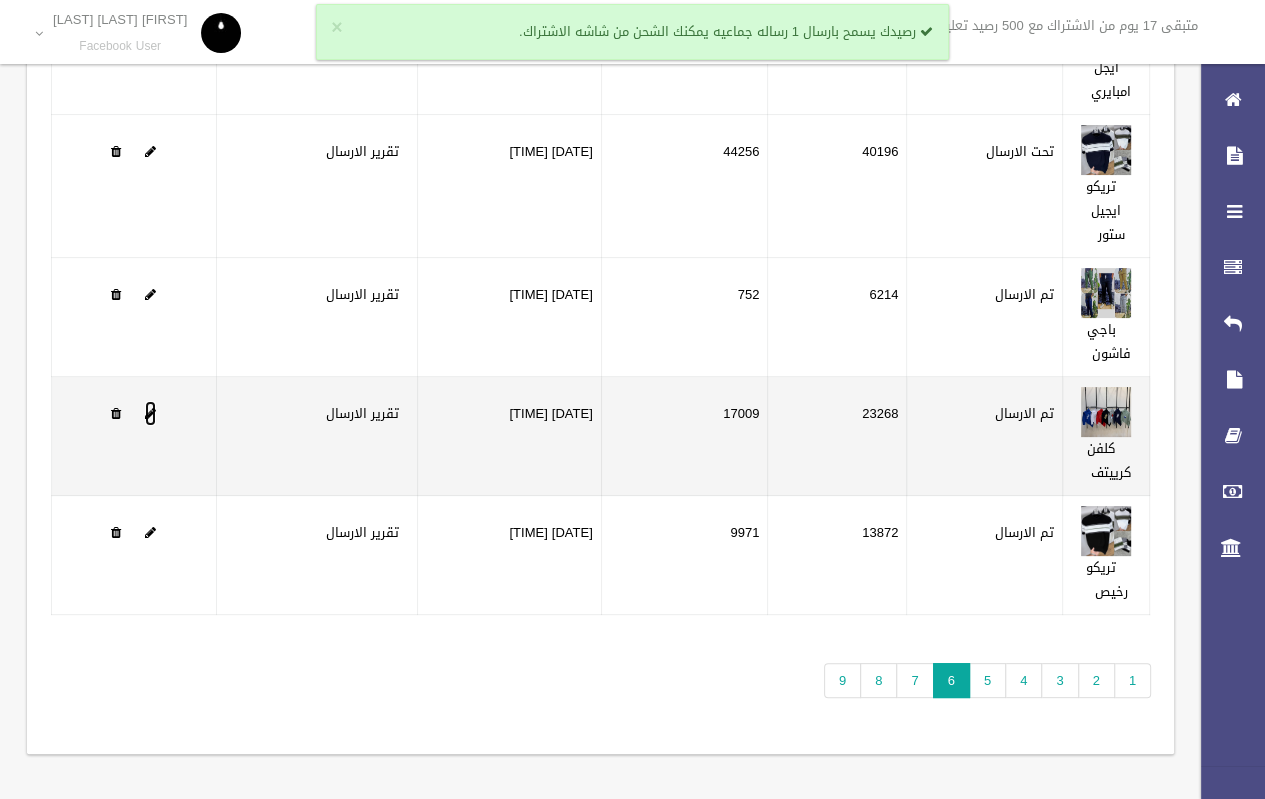 click at bounding box center (150, 413) 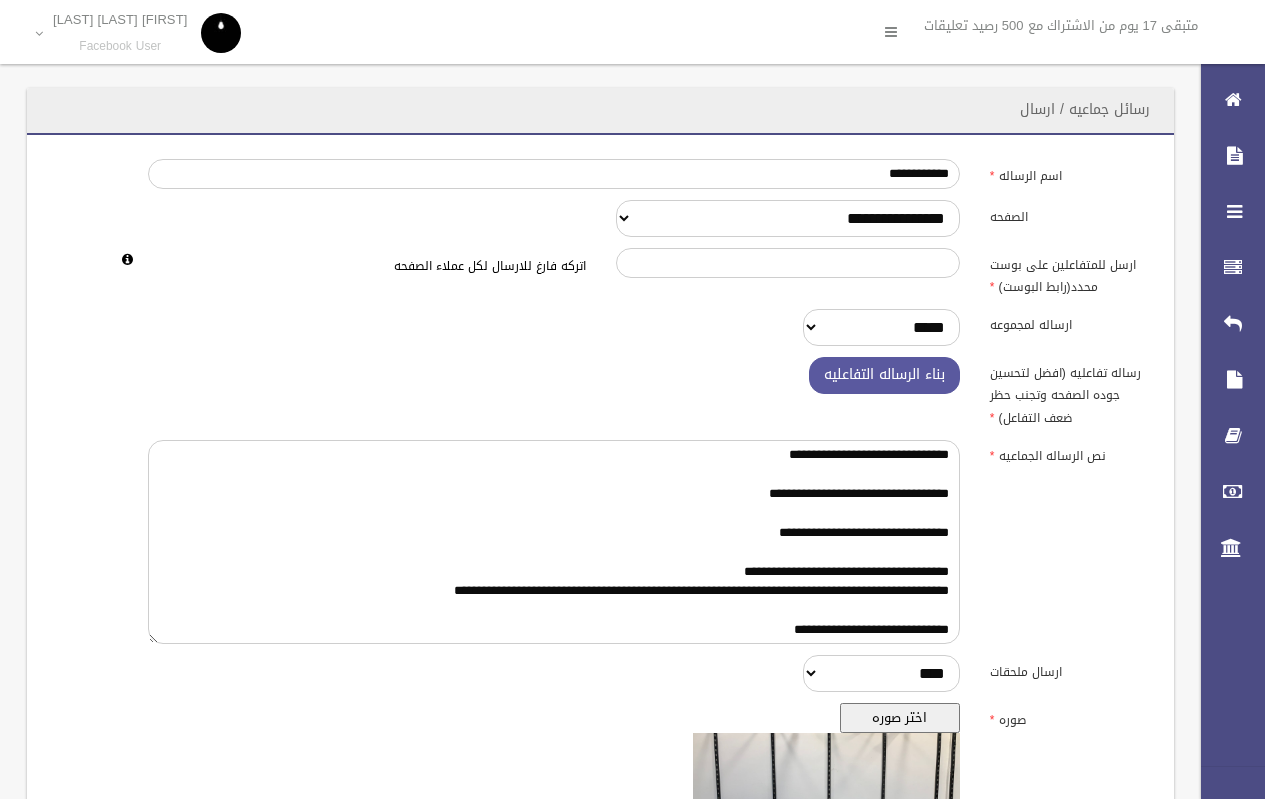 scroll, scrollTop: 0, scrollLeft: 0, axis: both 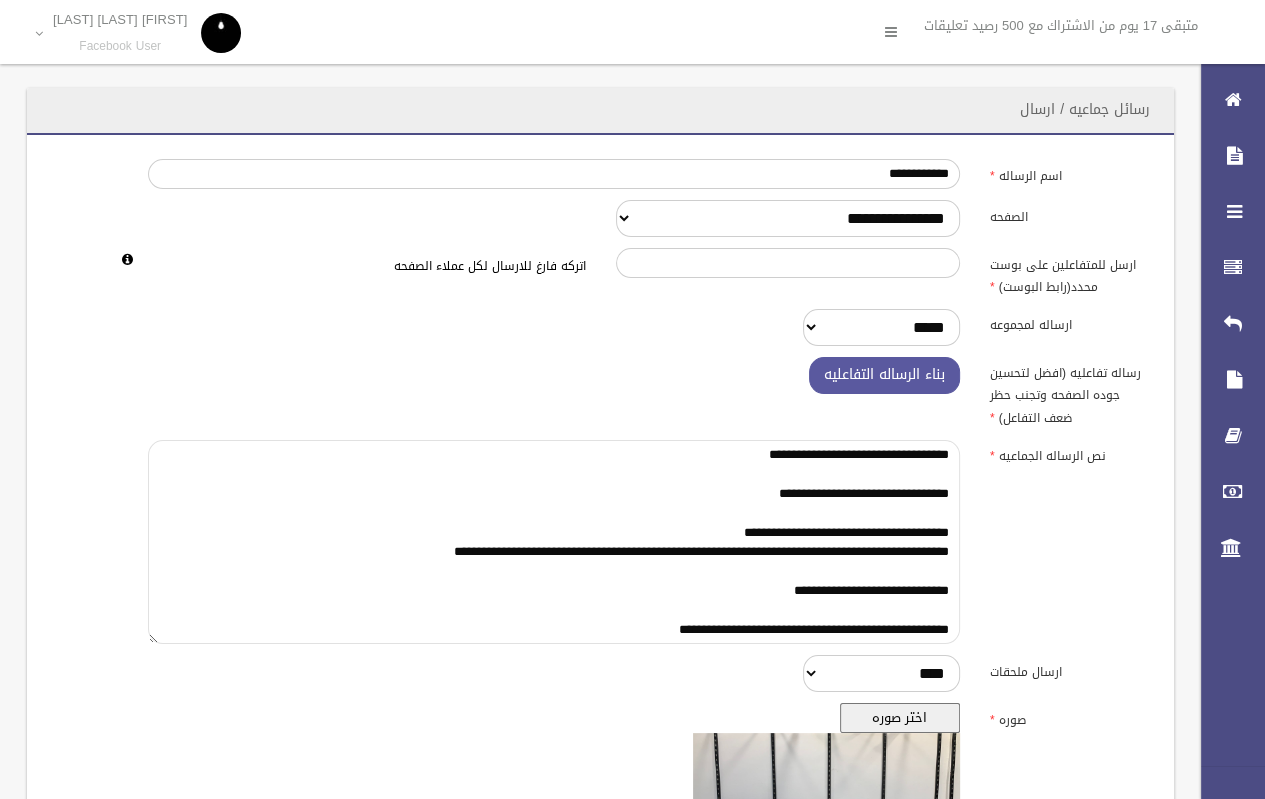 click on "**********" at bounding box center (554, 542) 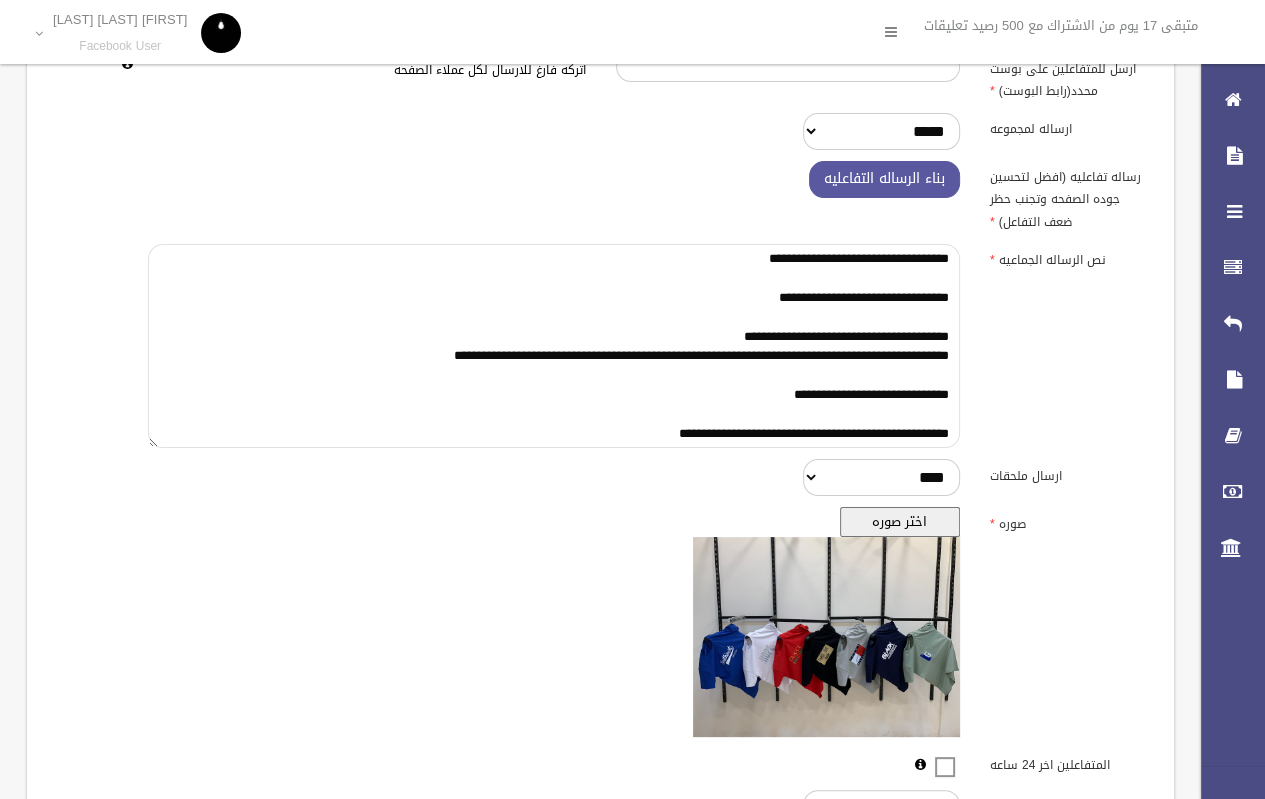 scroll, scrollTop: 468, scrollLeft: 0, axis: vertical 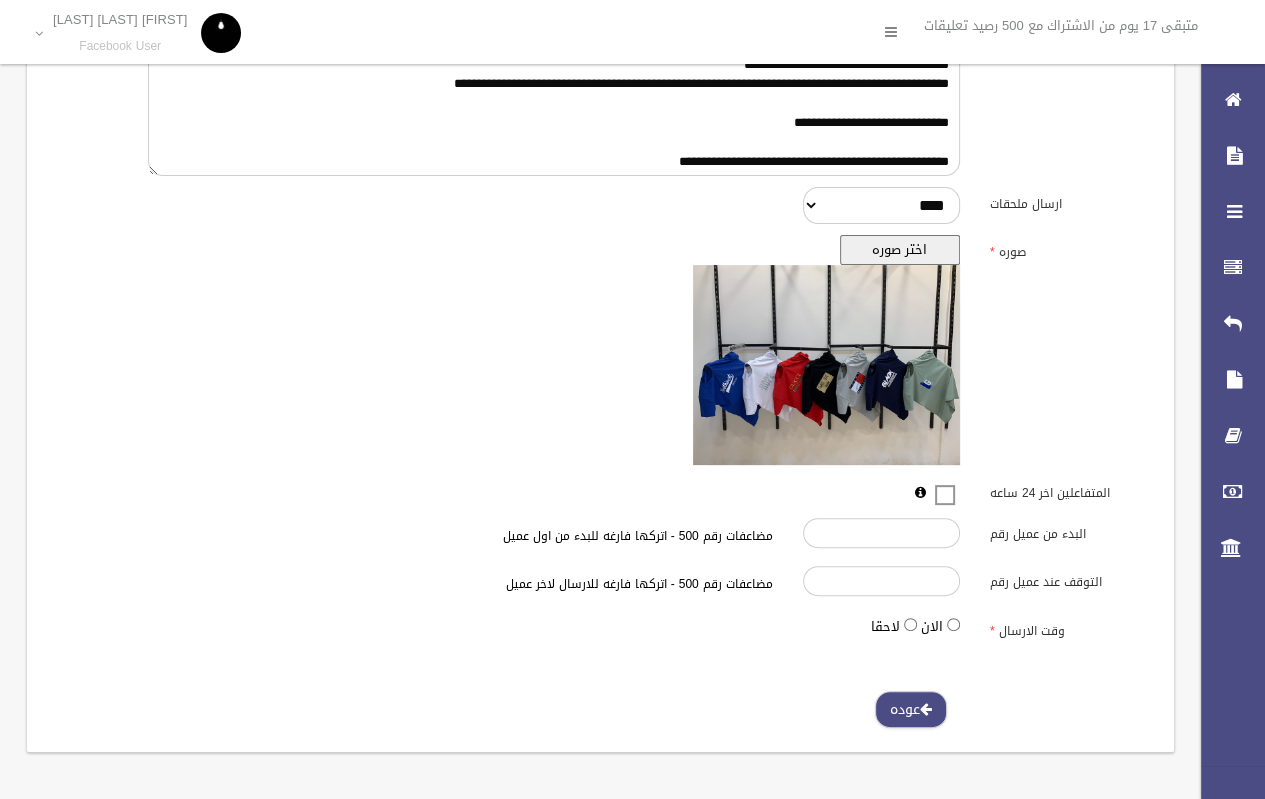 click on "عوده" at bounding box center [911, 709] 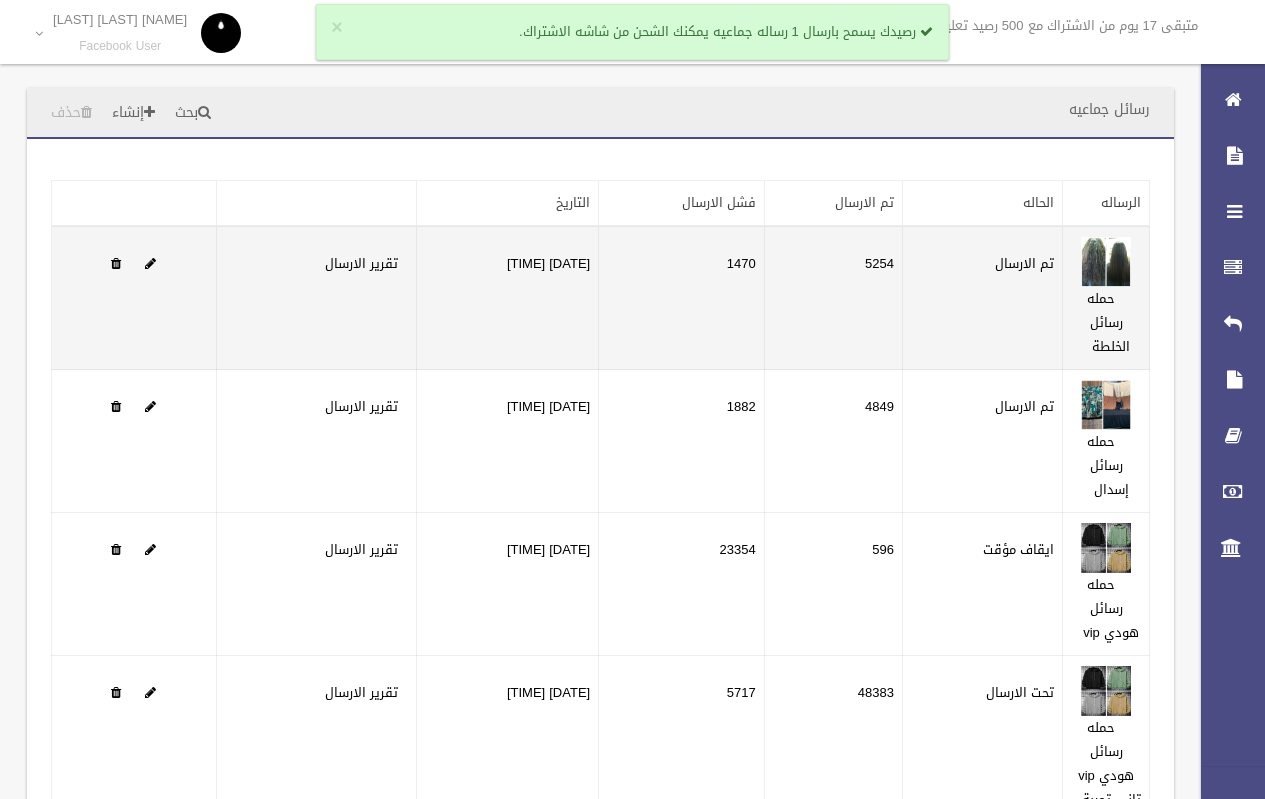 scroll, scrollTop: 0, scrollLeft: 0, axis: both 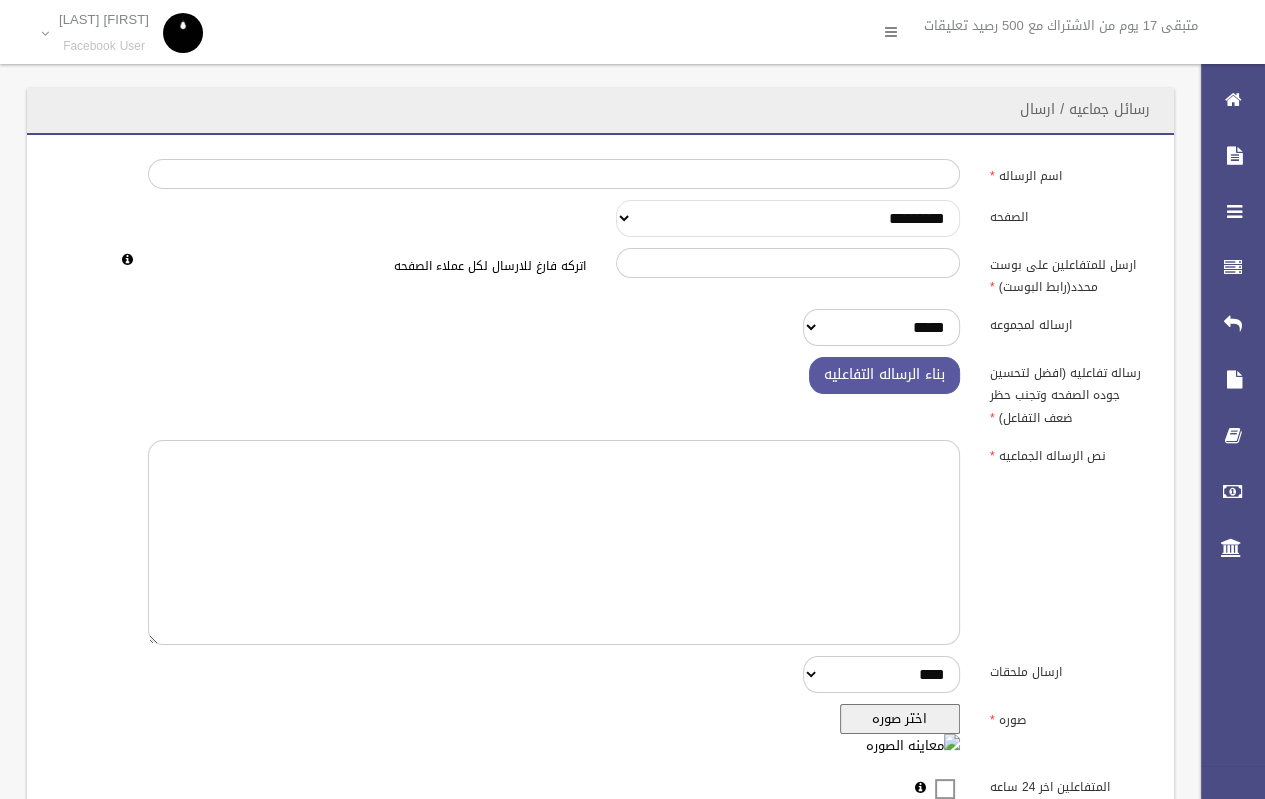 click on "**********" at bounding box center (788, 218) 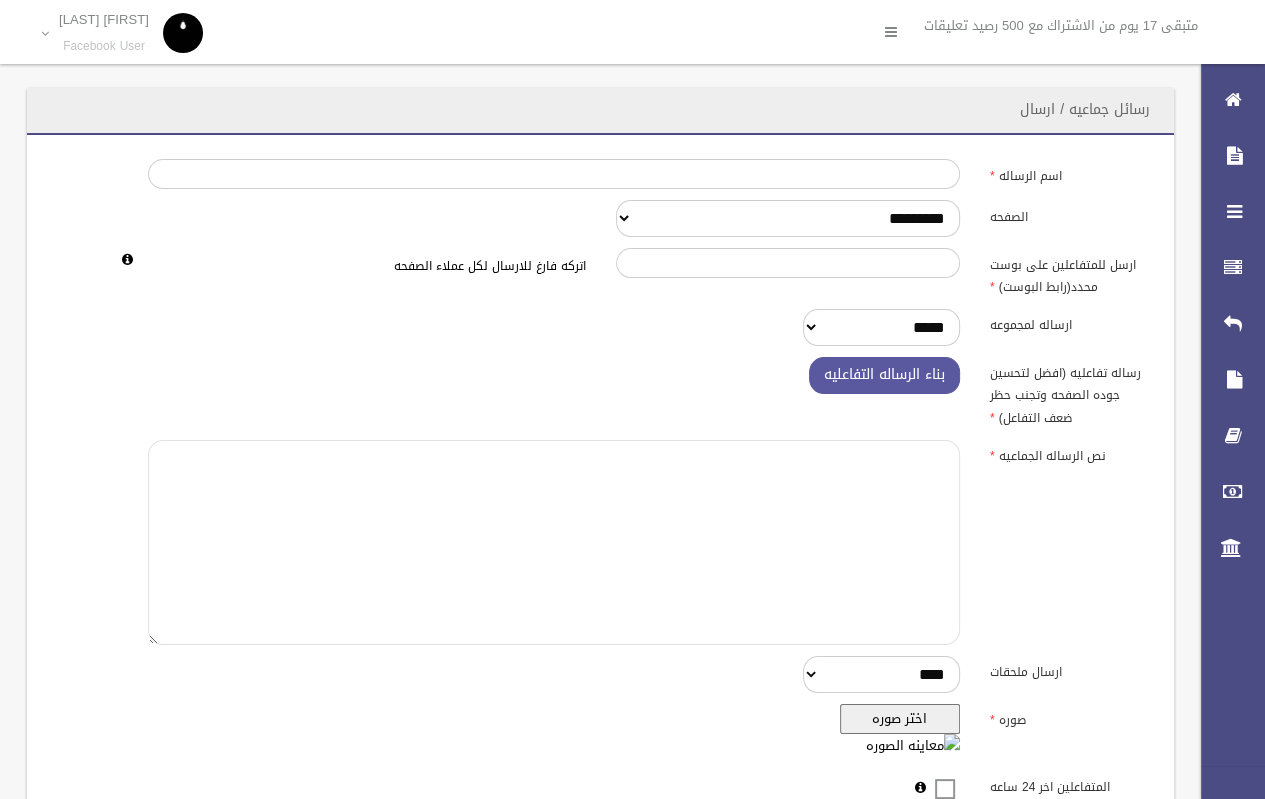 click at bounding box center [554, 542] 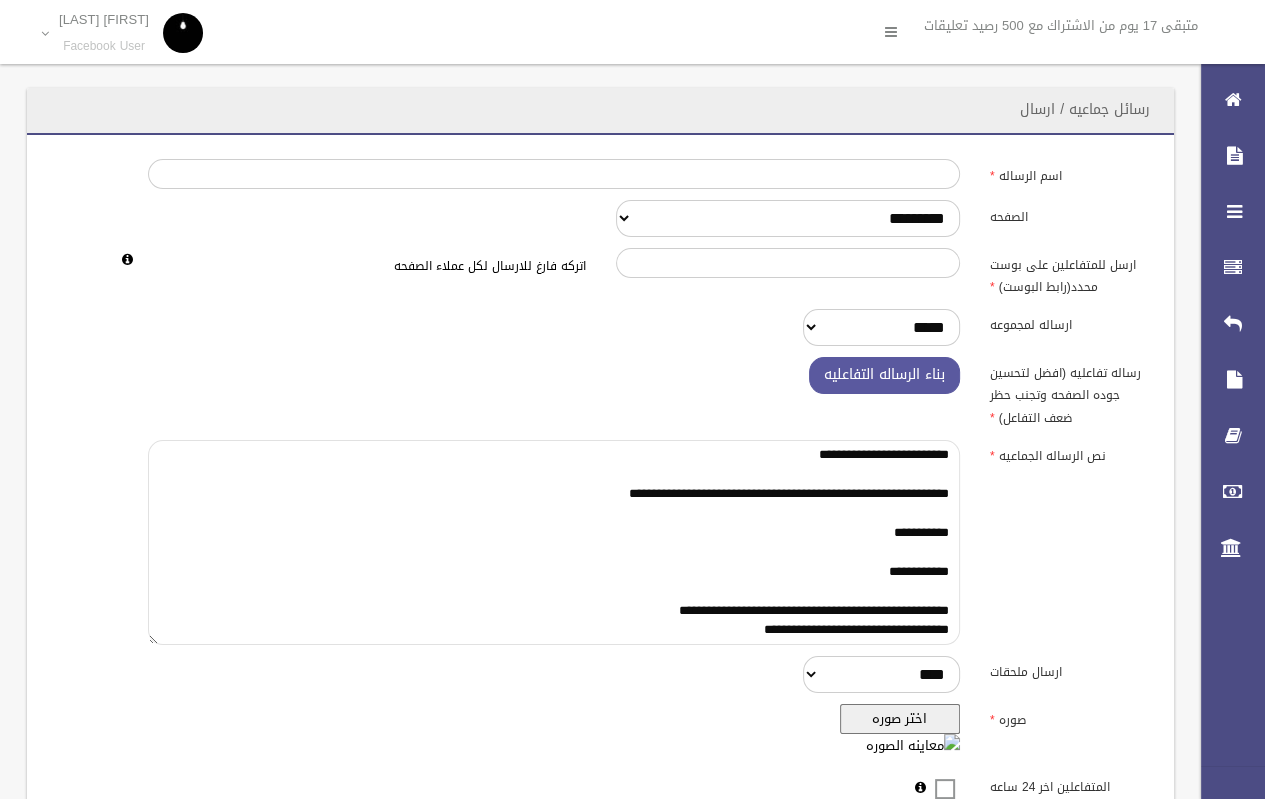 scroll, scrollTop: 96, scrollLeft: 0, axis: vertical 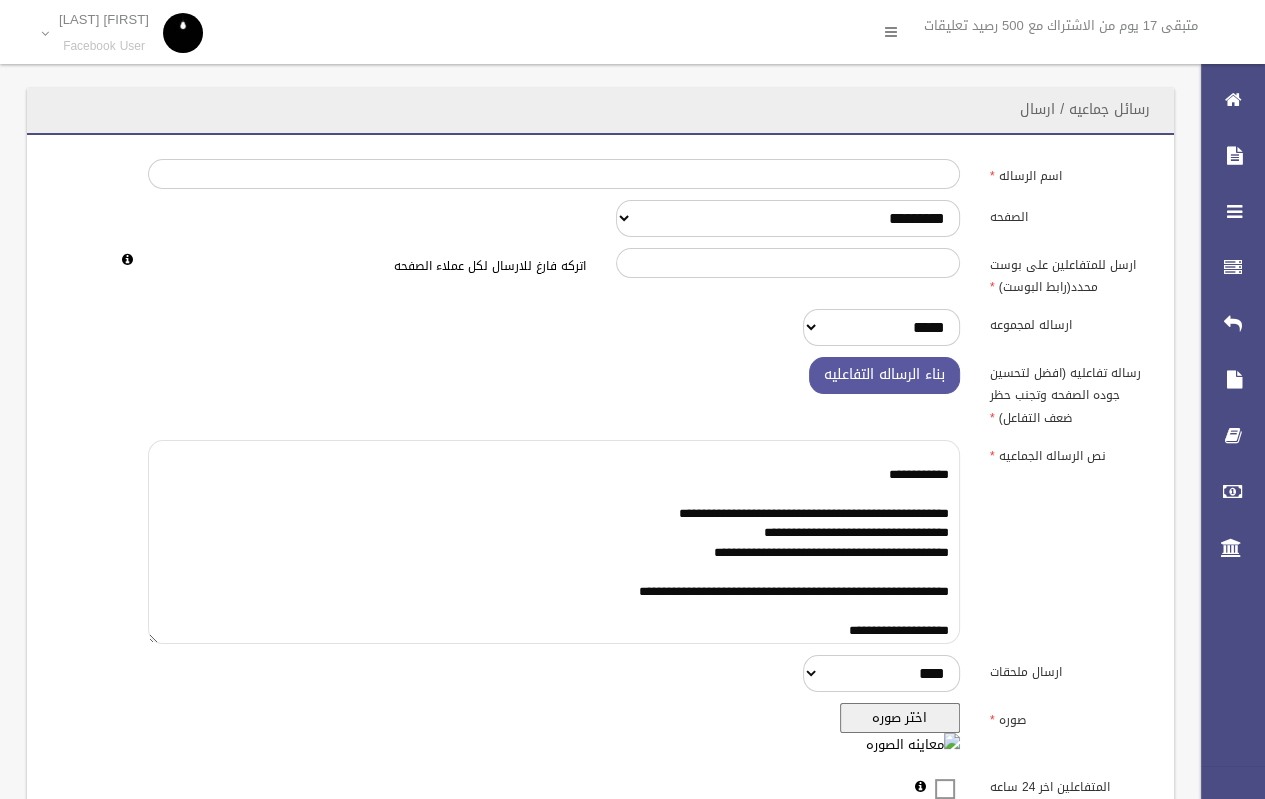 drag, startPoint x: 766, startPoint y: 643, endPoint x: 1021, endPoint y: 638, distance: 255.04901 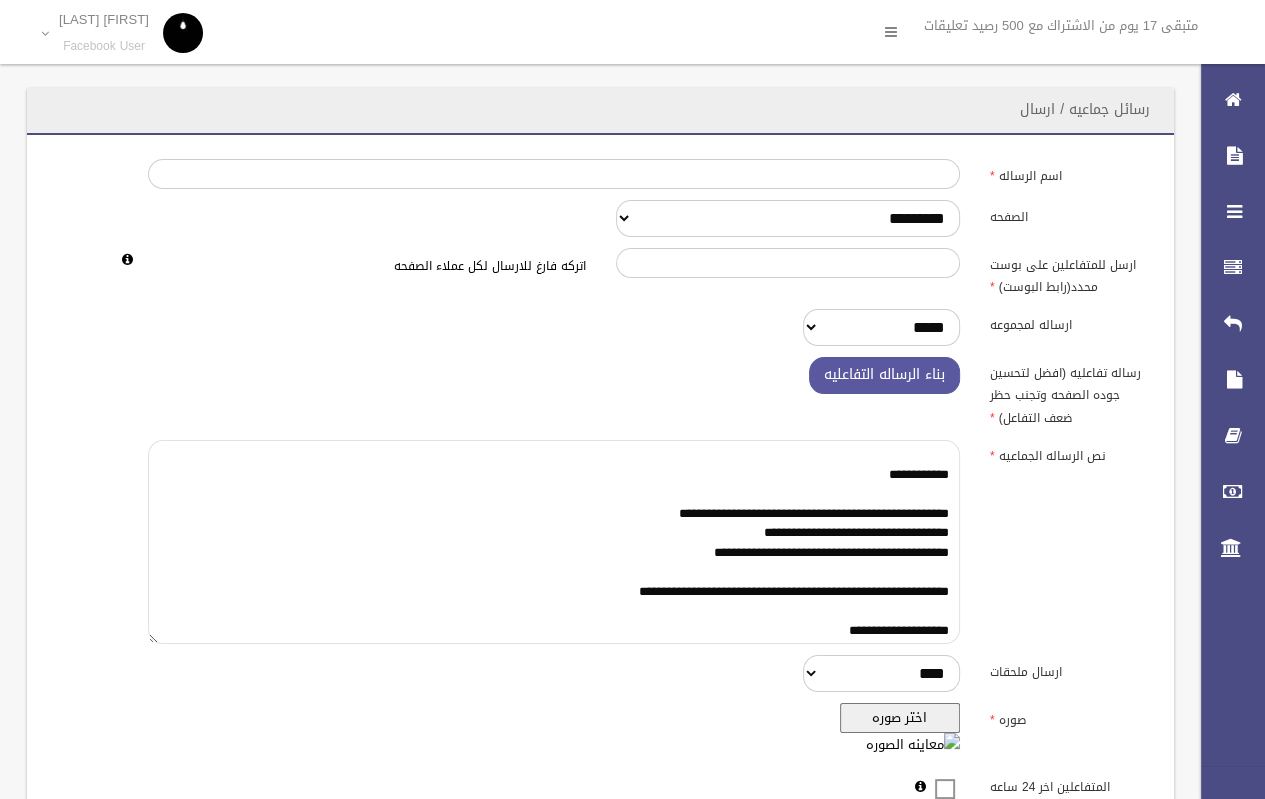 paste on "**********" 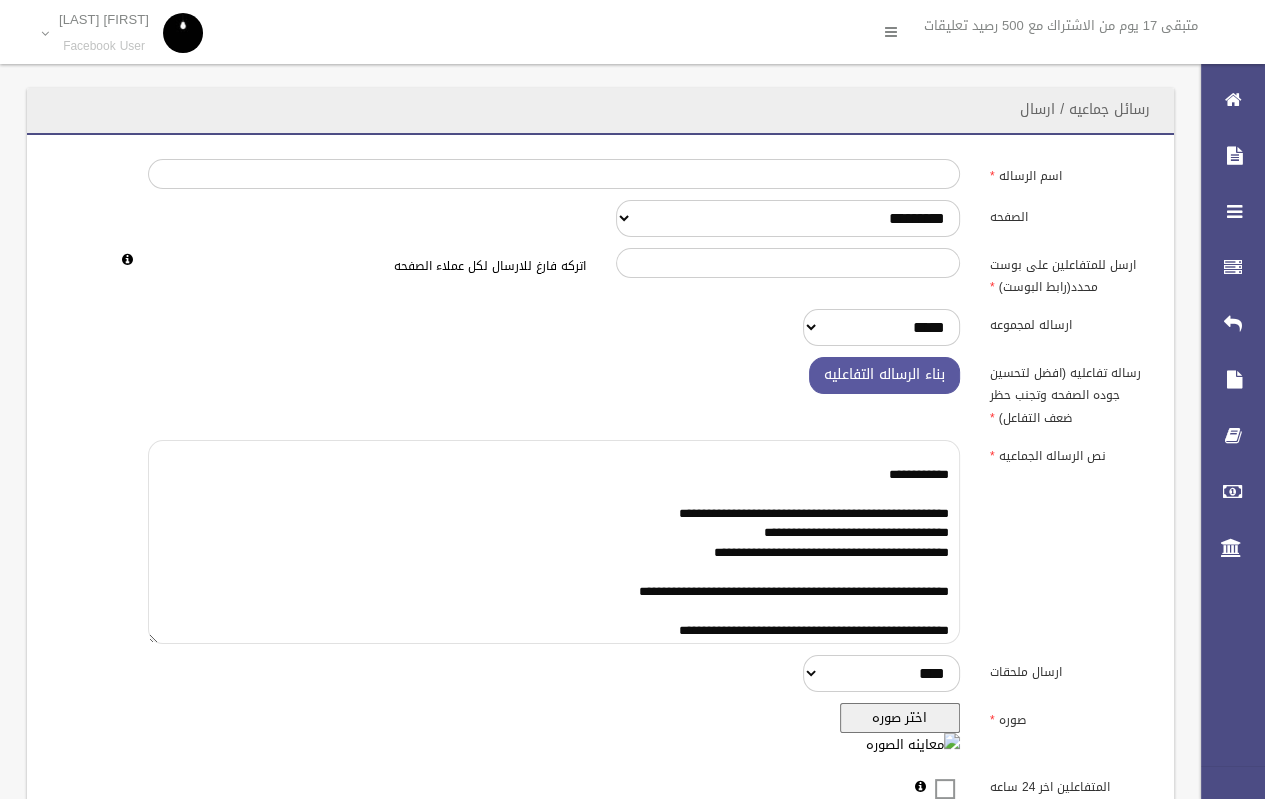 type on "**********" 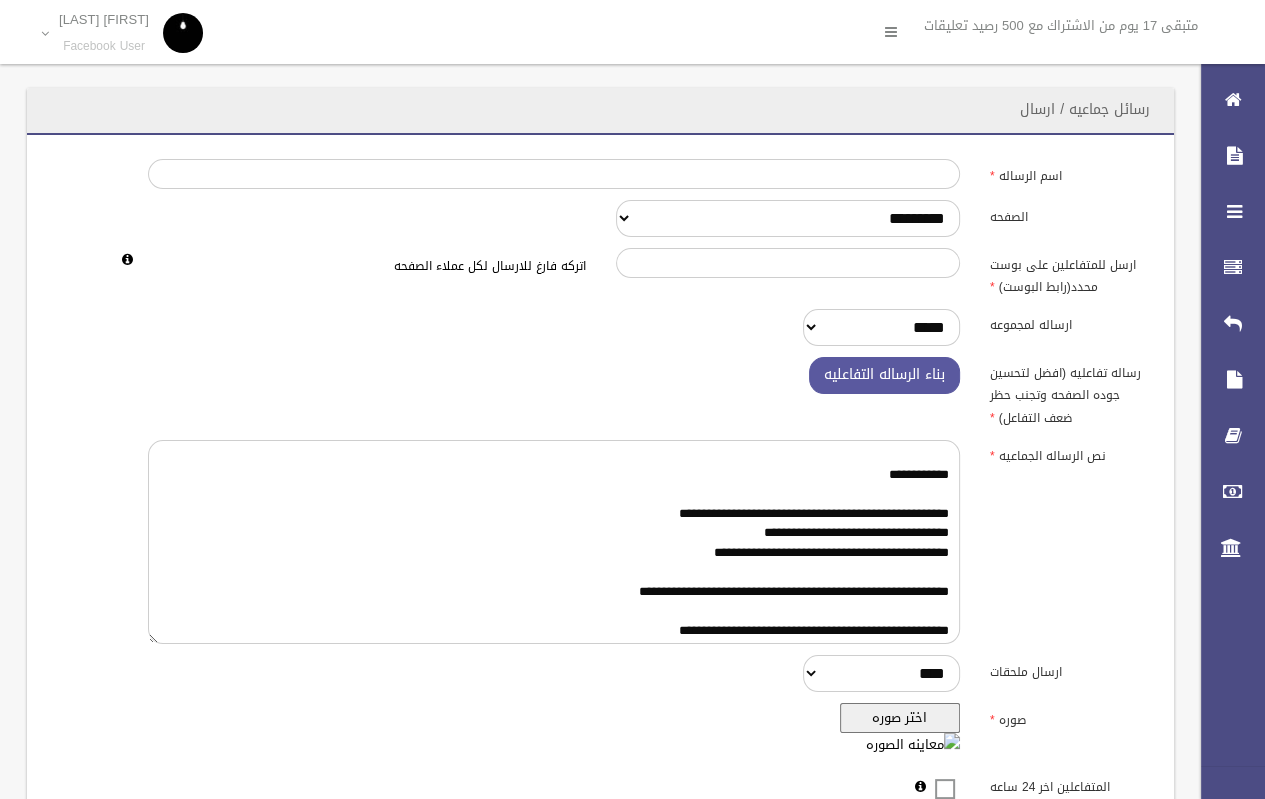 drag, startPoint x: 636, startPoint y: 682, endPoint x: 668, endPoint y: 535, distance: 150.44267 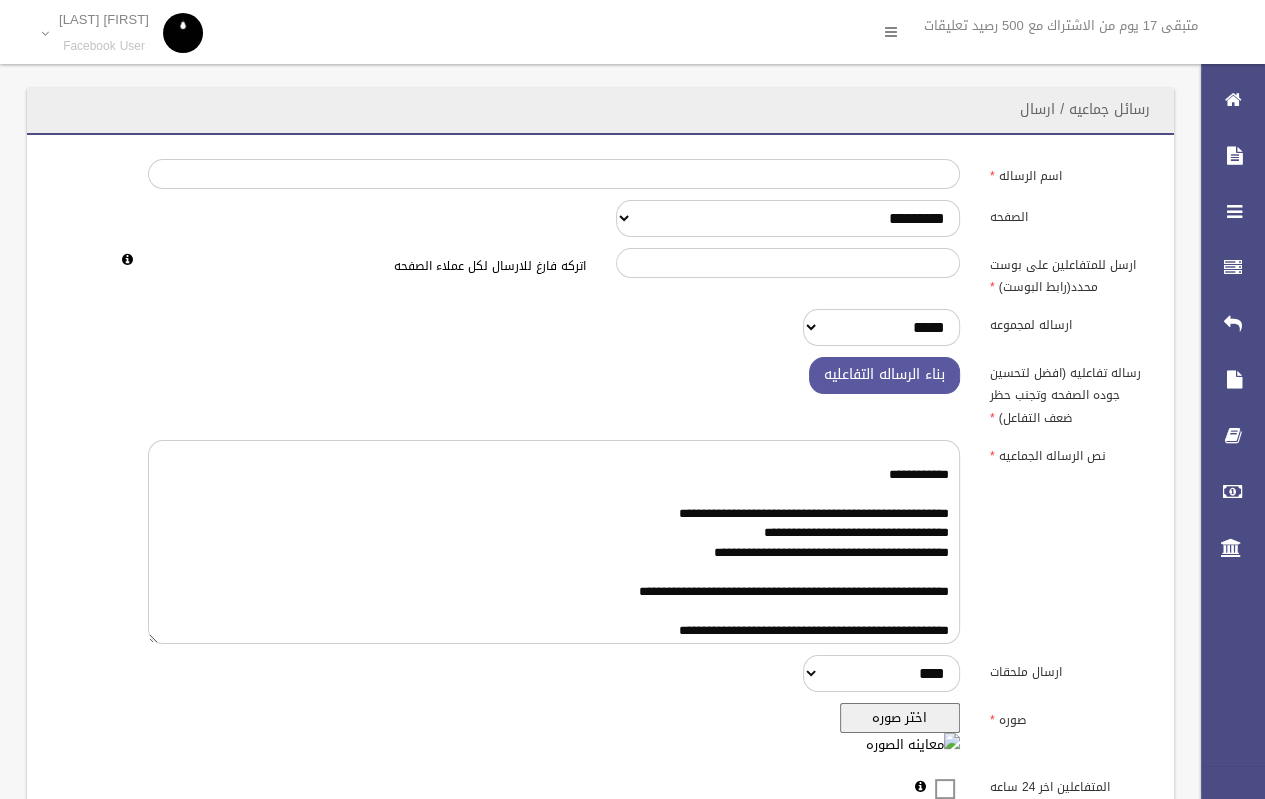 click on "**********" at bounding box center (600, 673) 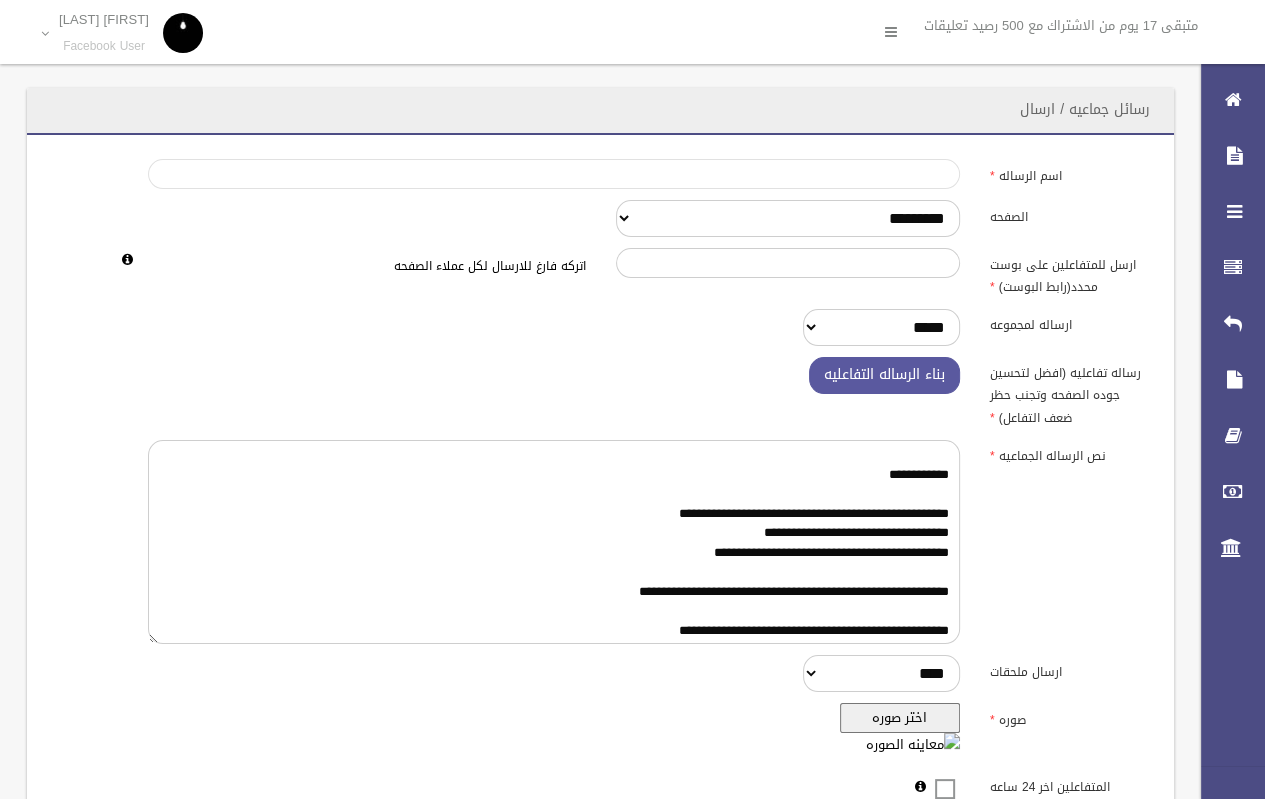 click on "اسم الرساله" at bounding box center [554, 174] 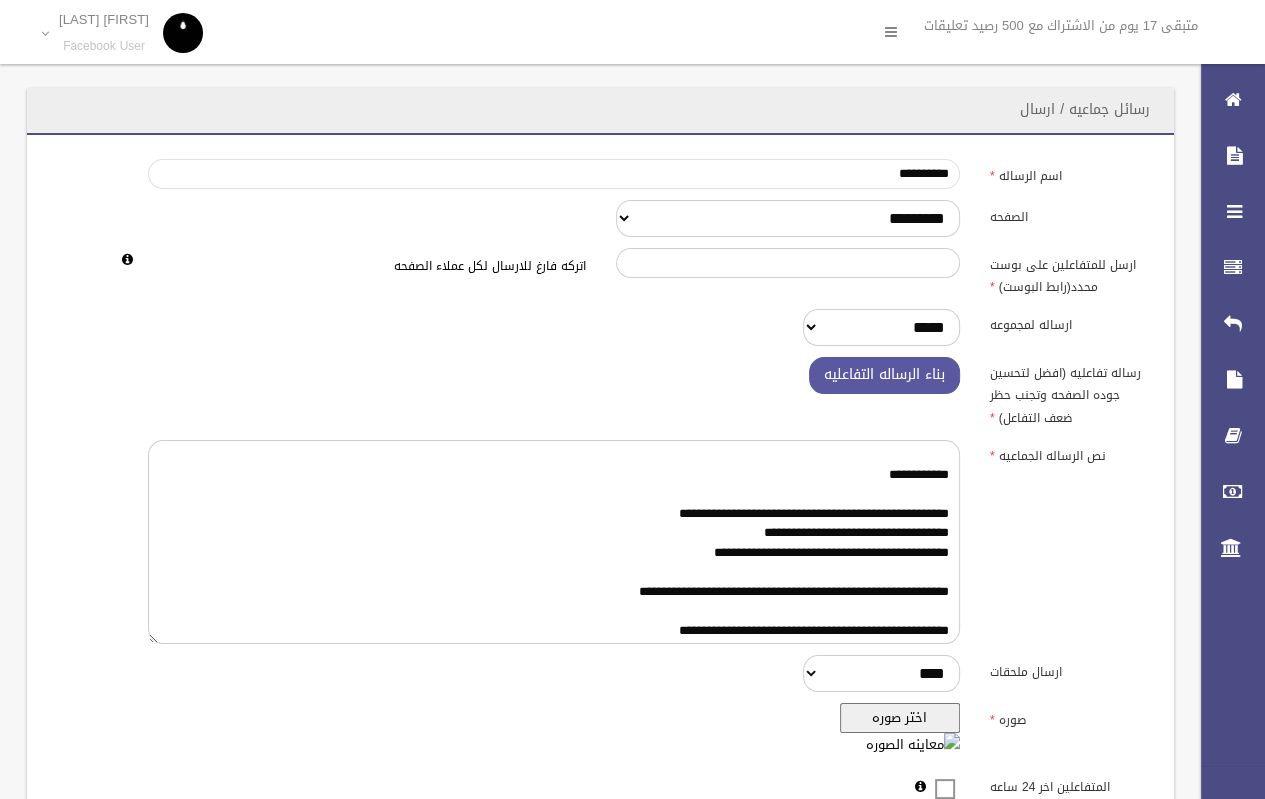 type on "*********" 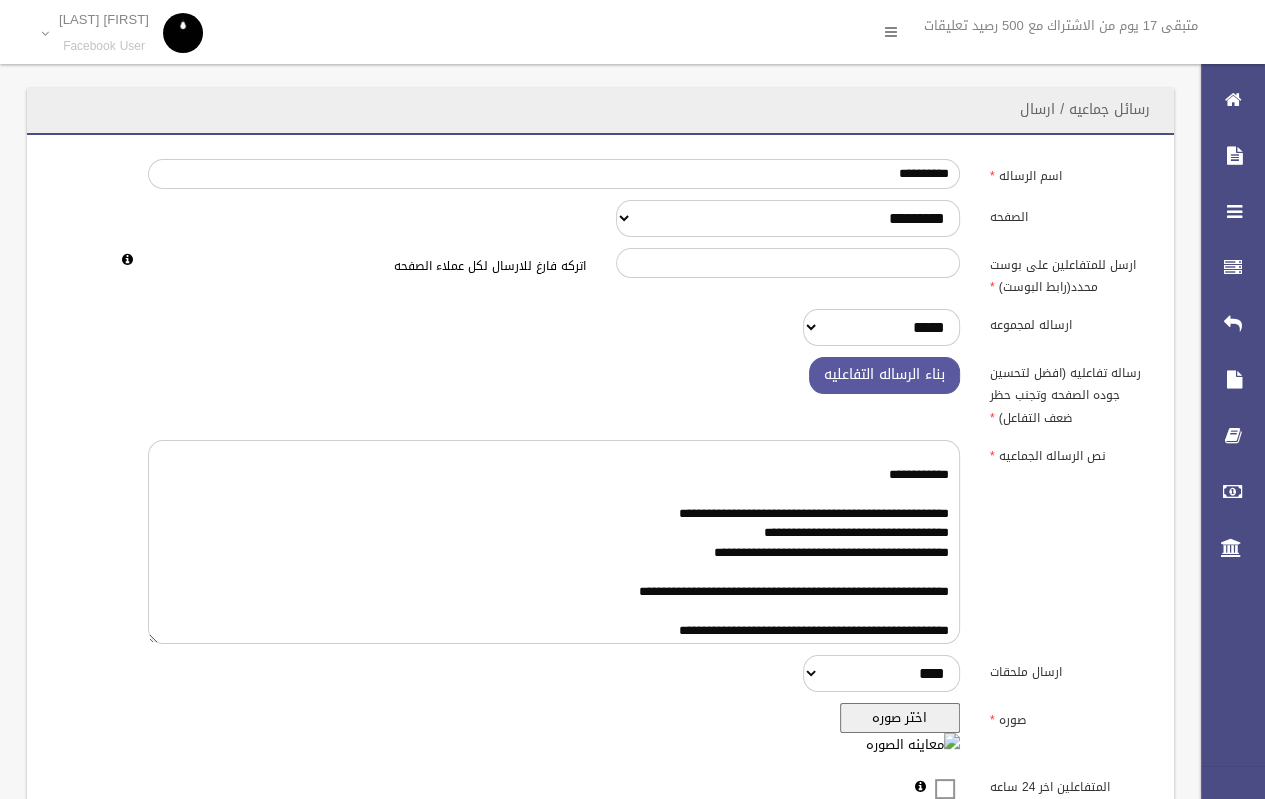 click on "رساله تفاعليه (افضل لتحسين جوده الصفحه وتجنب حظر ضعف التفاعل)
بناء الرساله التفاعليه" at bounding box center [600, 393] 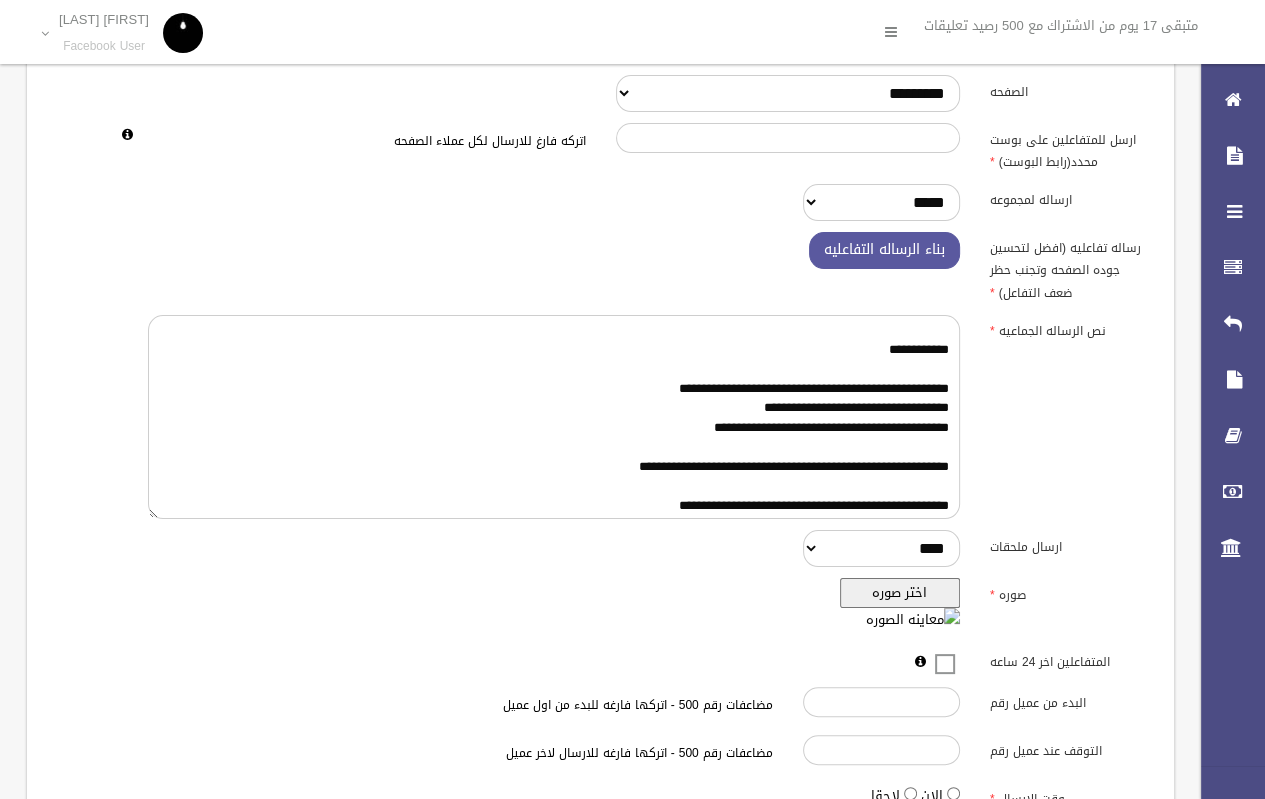 scroll, scrollTop: 250, scrollLeft: 0, axis: vertical 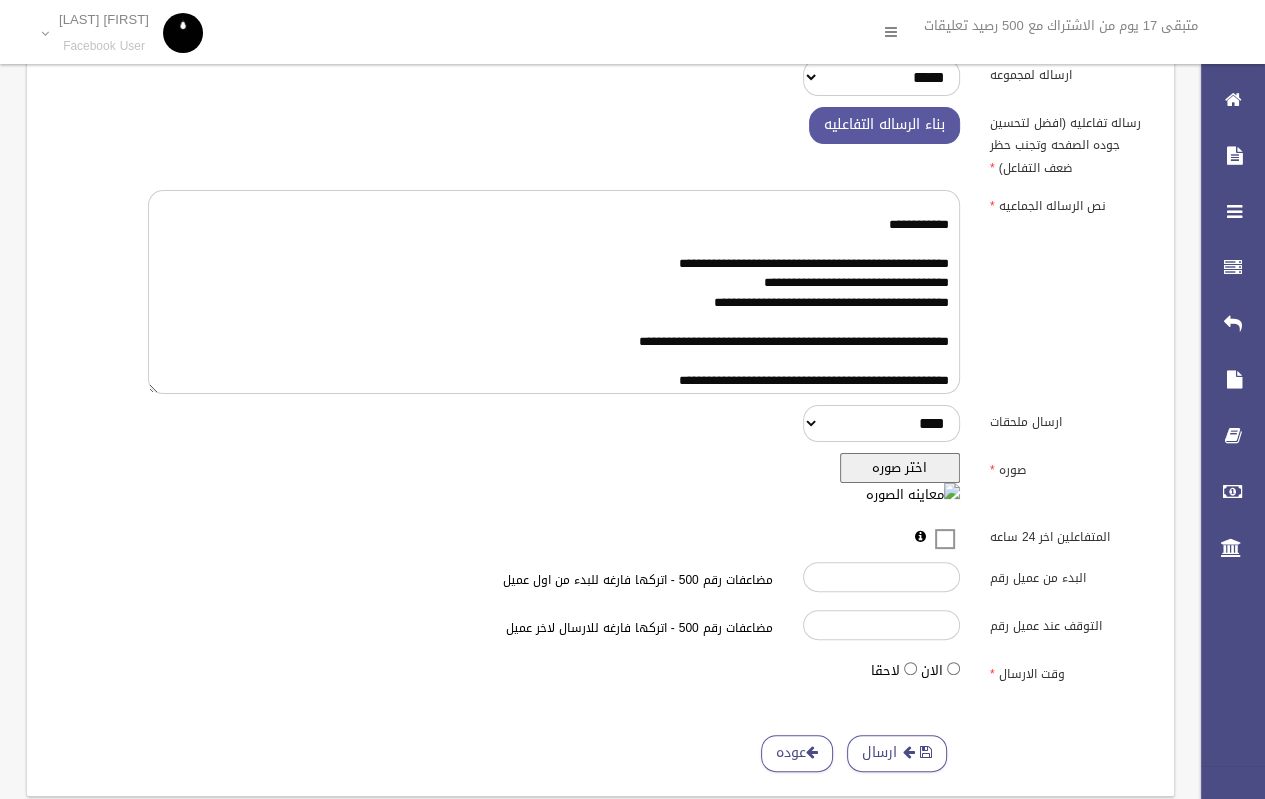 click on "**********" at bounding box center [600, 304] 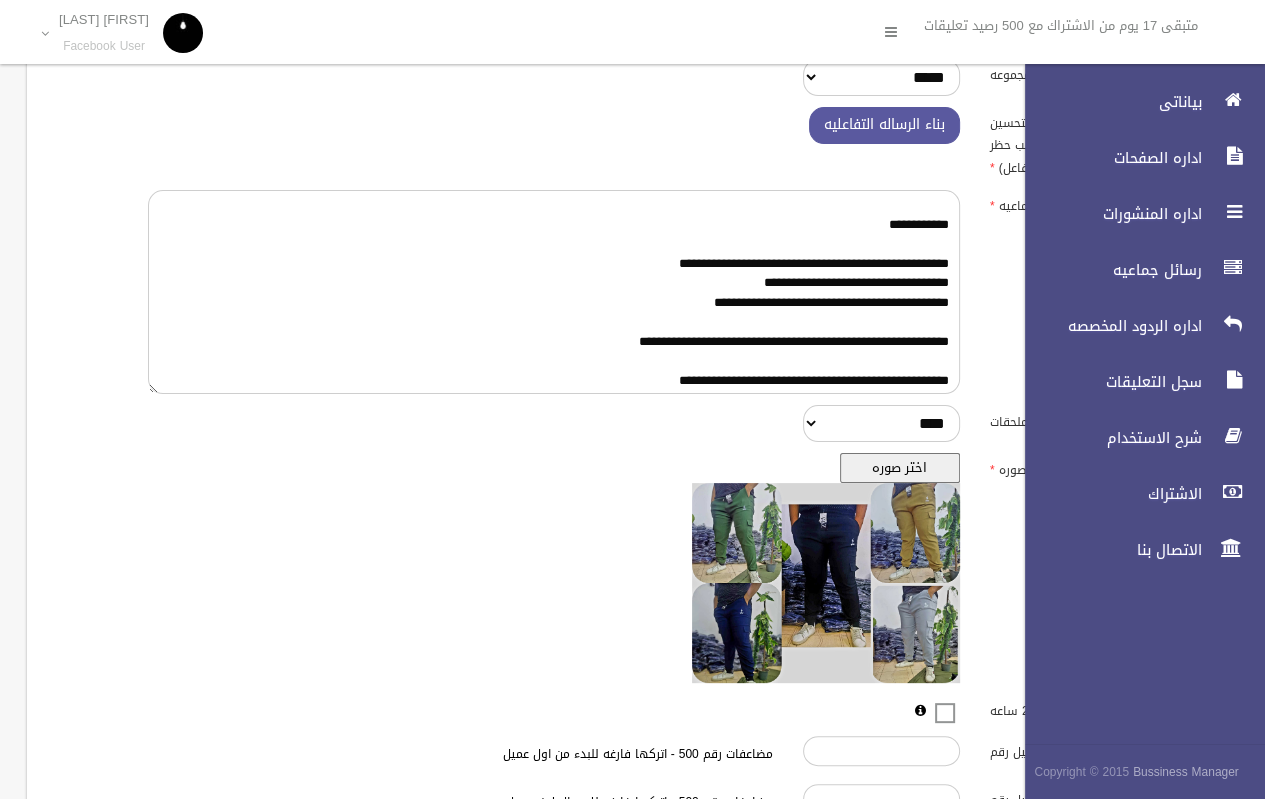 scroll, scrollTop: 468, scrollLeft: 0, axis: vertical 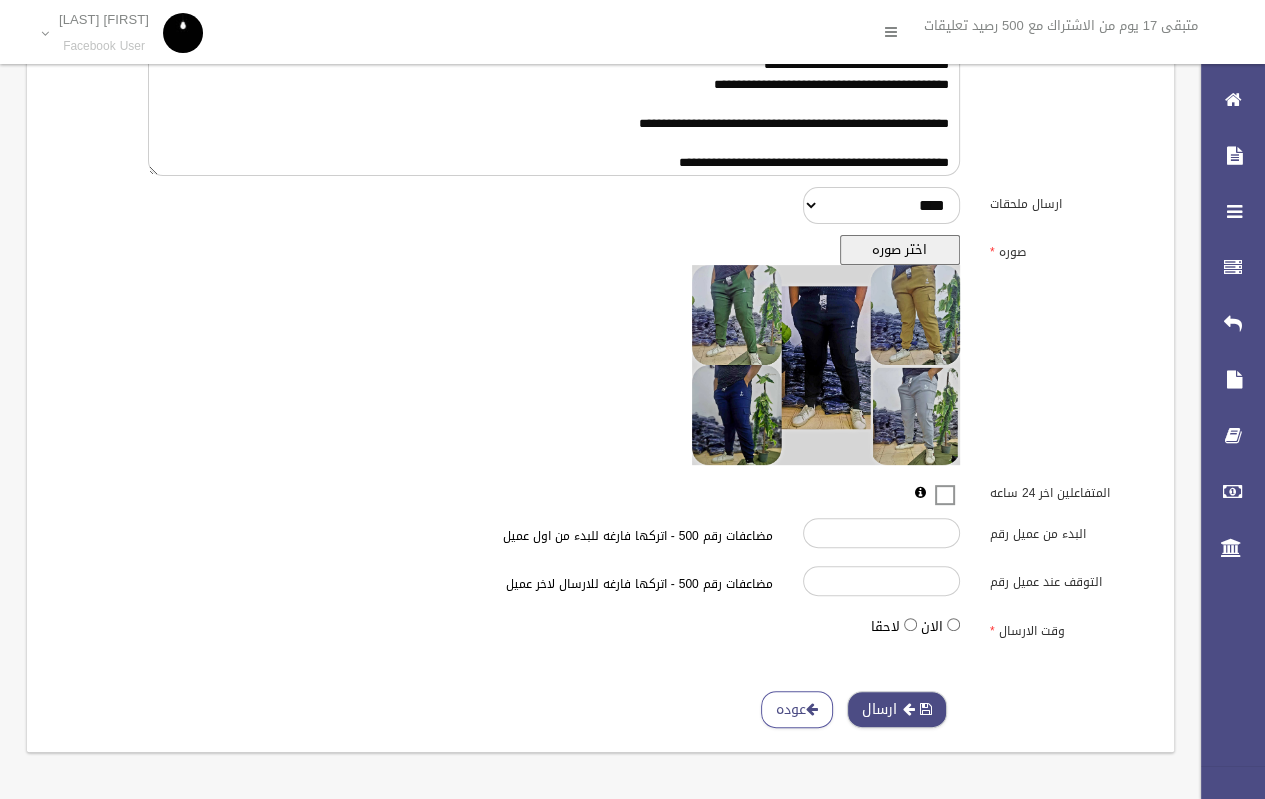 click on "ارسال" at bounding box center [897, 709] 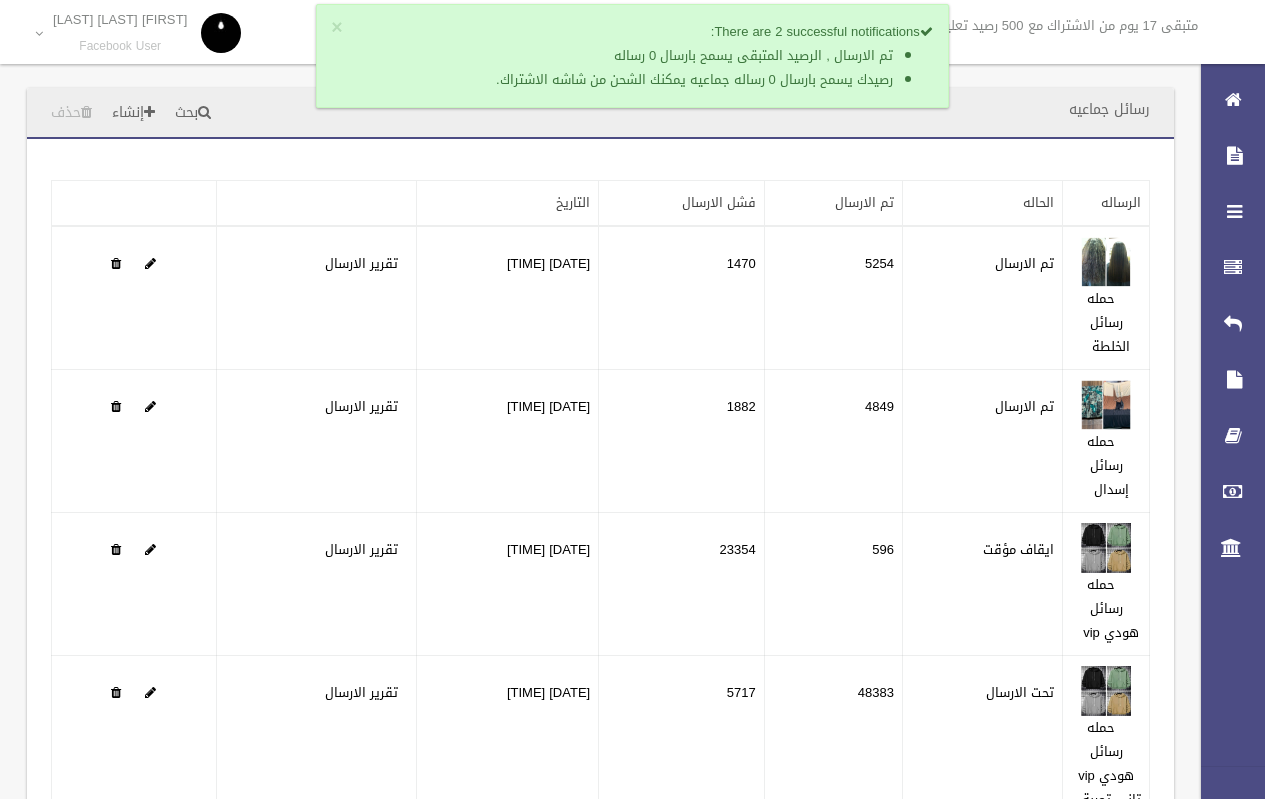 scroll, scrollTop: 0, scrollLeft: 0, axis: both 